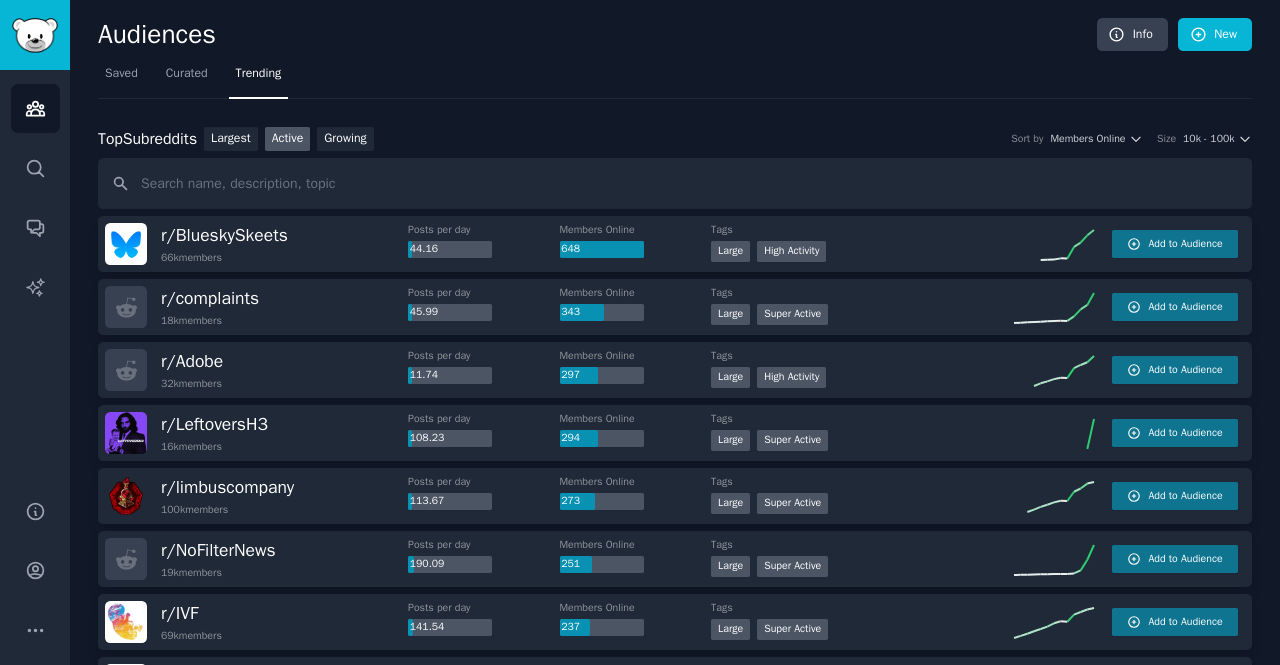 scroll, scrollTop: 0, scrollLeft: 0, axis: both 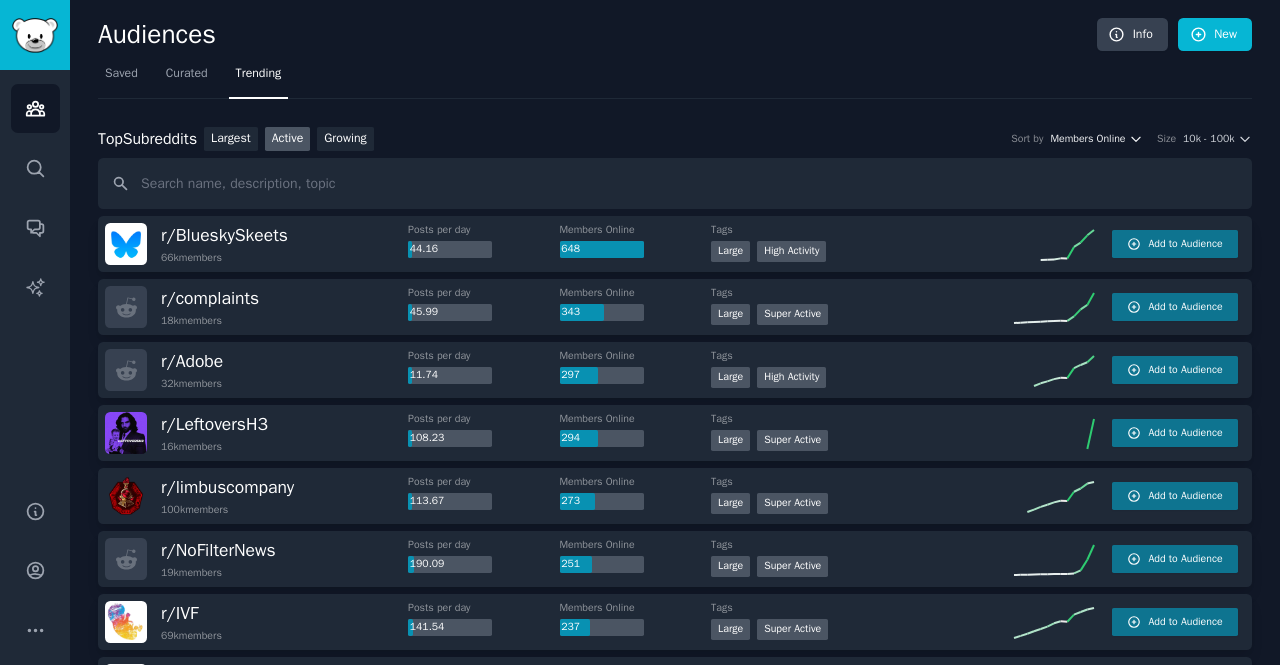 click 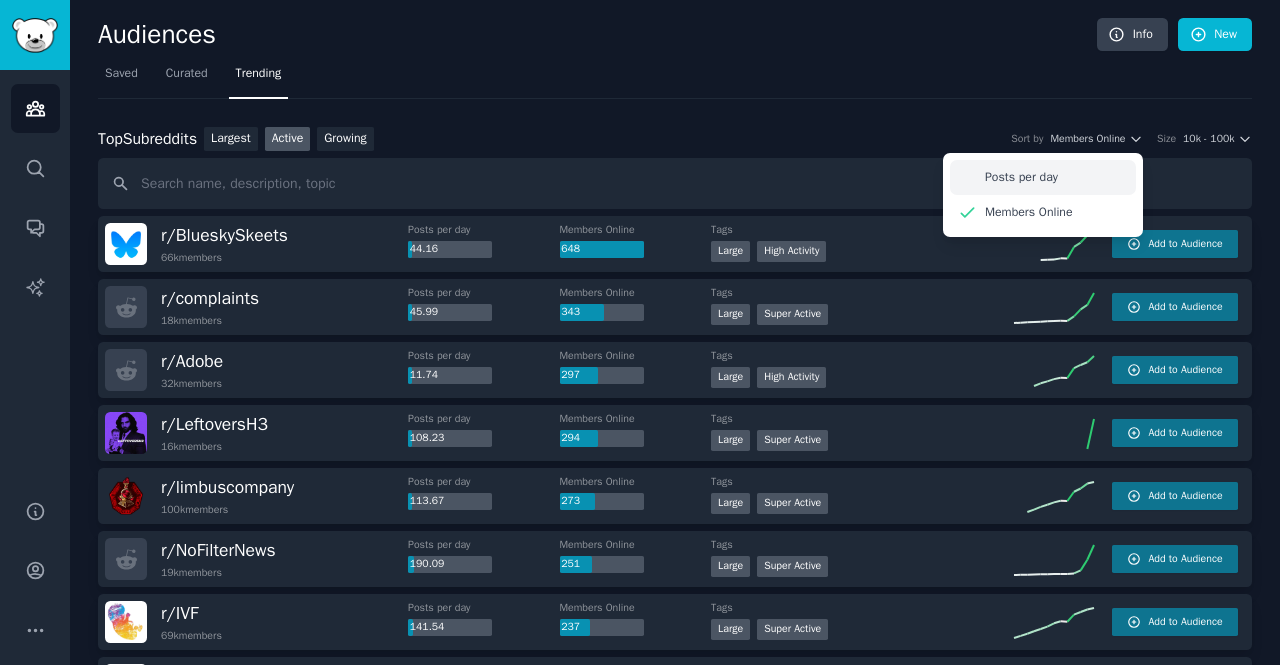click on "Posts per day" at bounding box center (1021, 178) 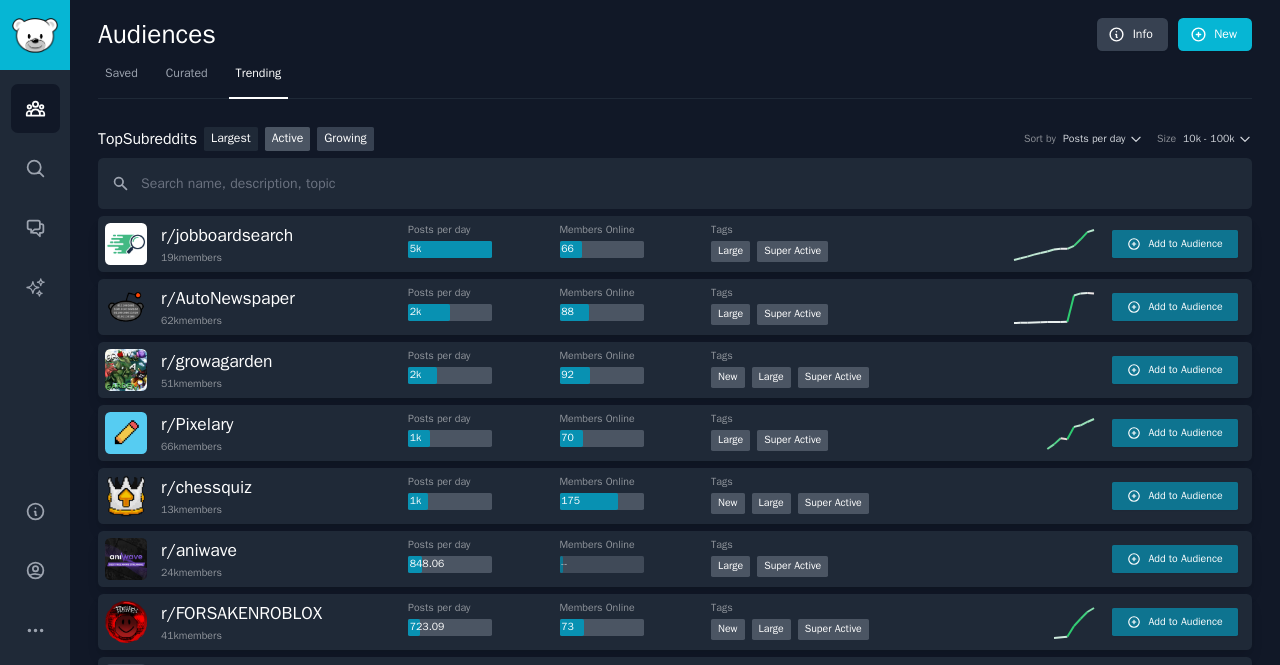 click on "Growing" at bounding box center [345, 139] 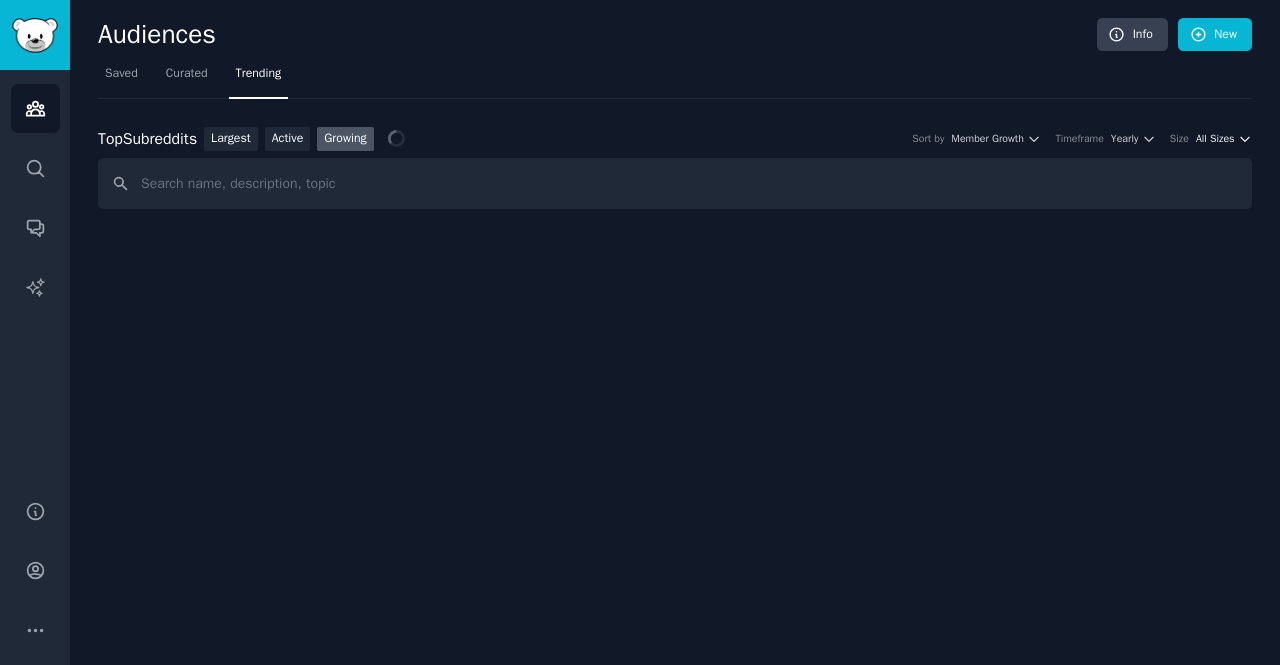 click 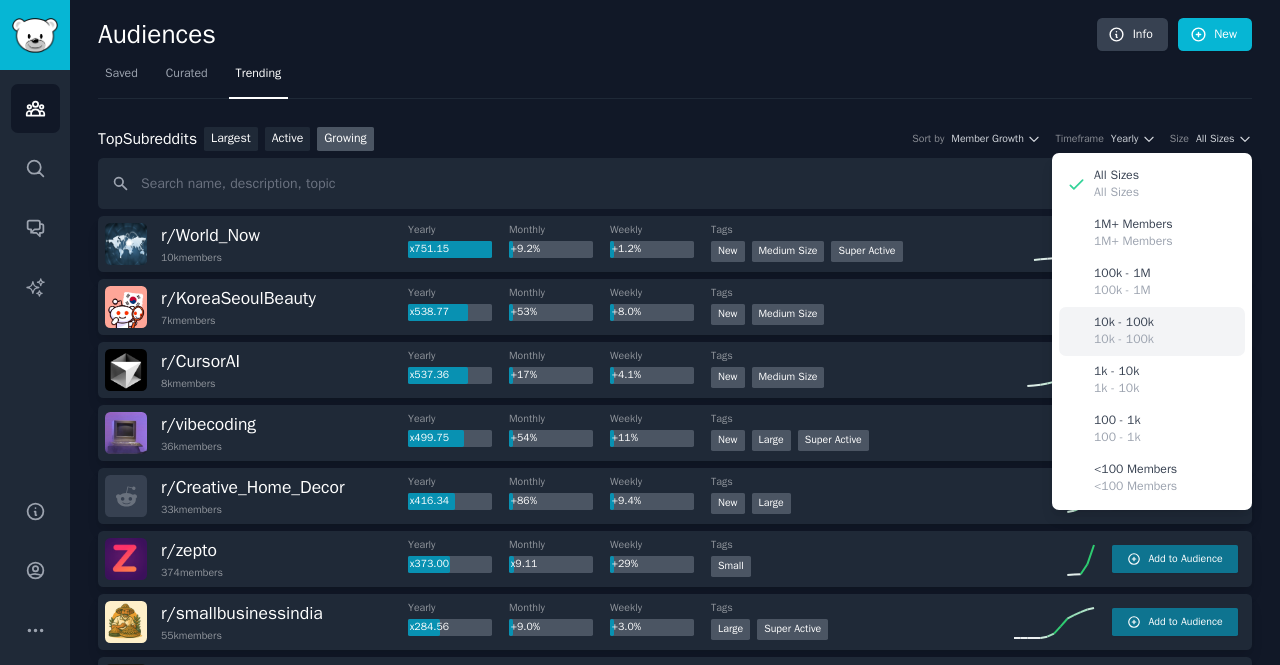 click on "10k - 100k 10k - 100k" at bounding box center (1152, 331) 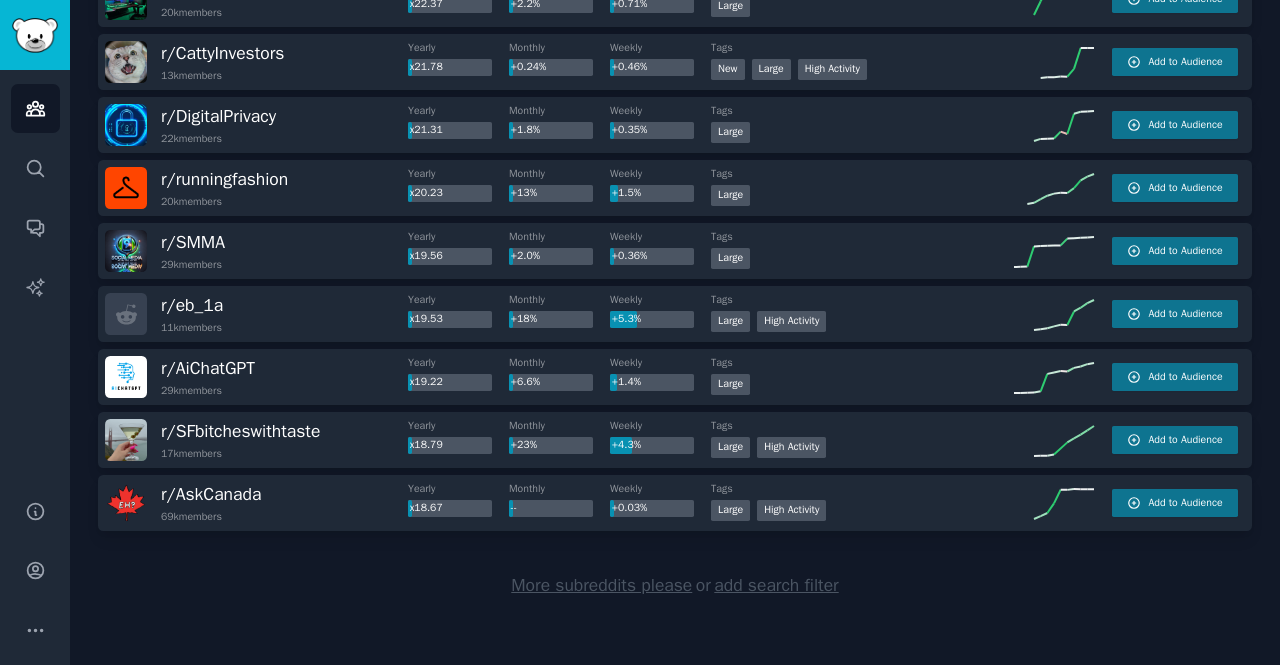 scroll, scrollTop: 2828, scrollLeft: 0, axis: vertical 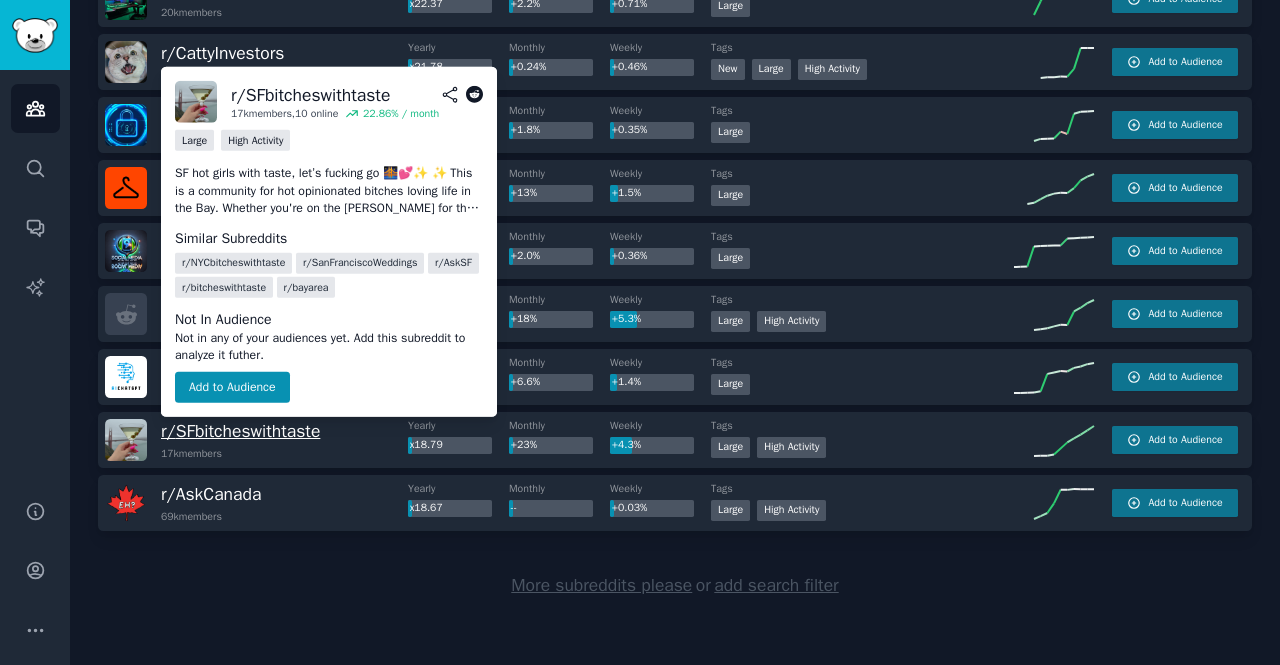 click on "r/ SFbitcheswithtaste" at bounding box center (240, 431) 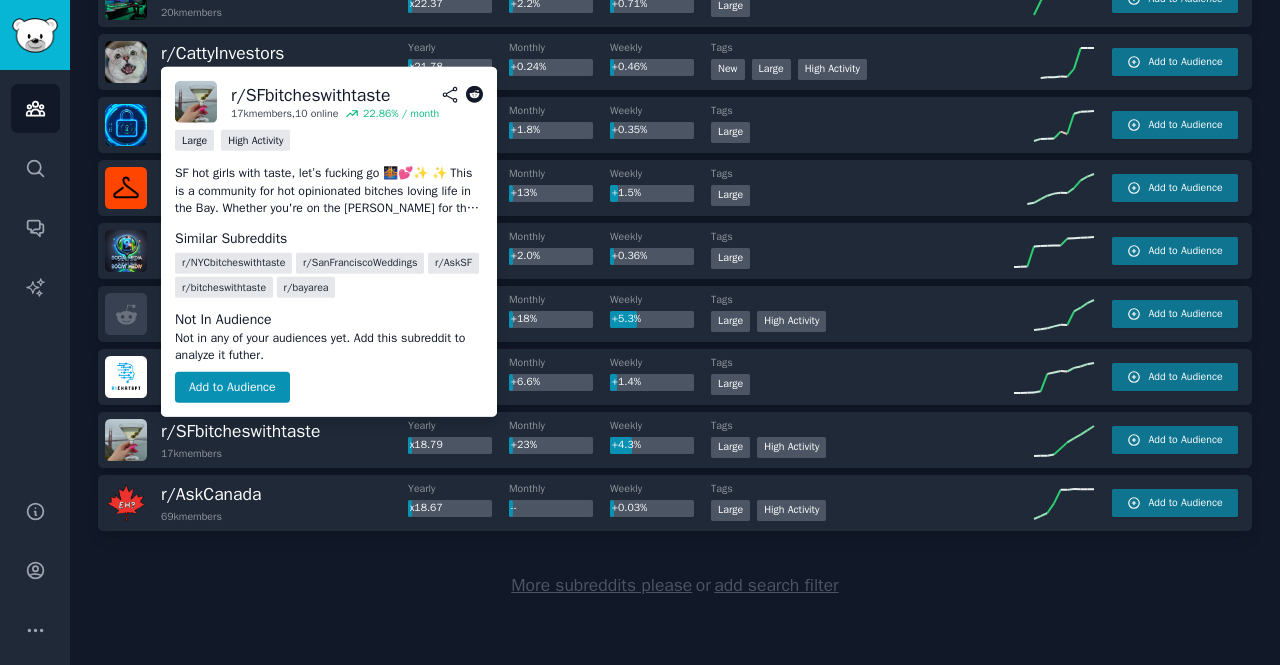 click 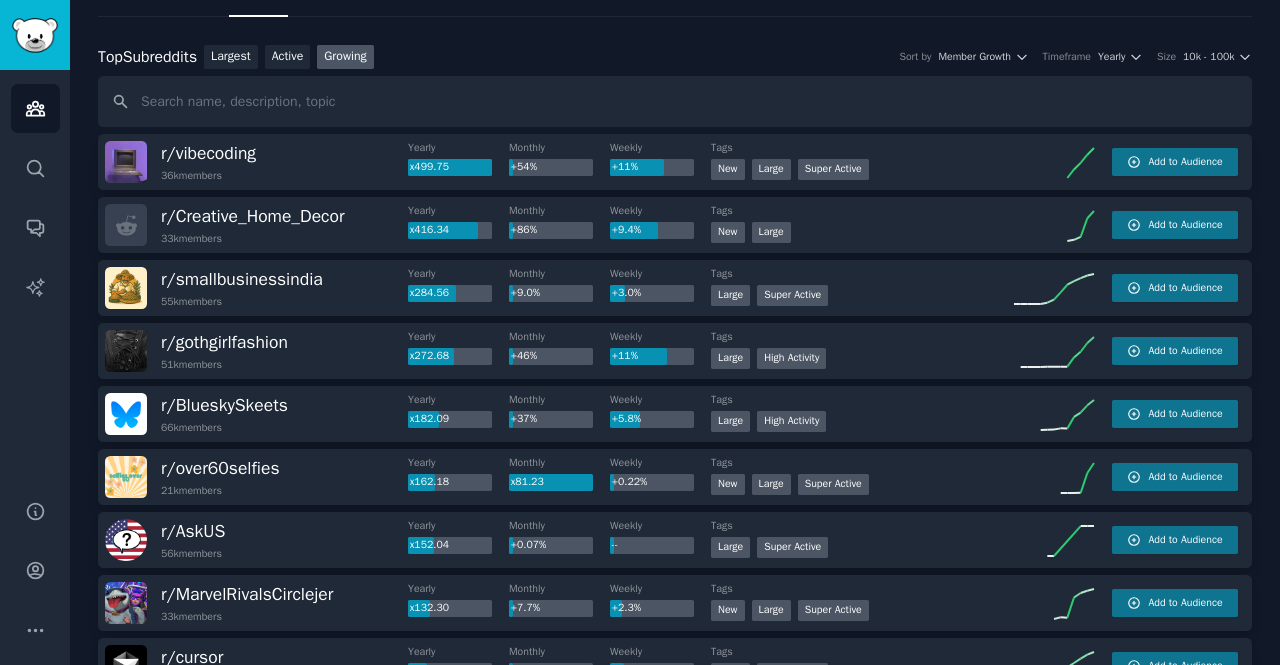 scroll, scrollTop: 0, scrollLeft: 0, axis: both 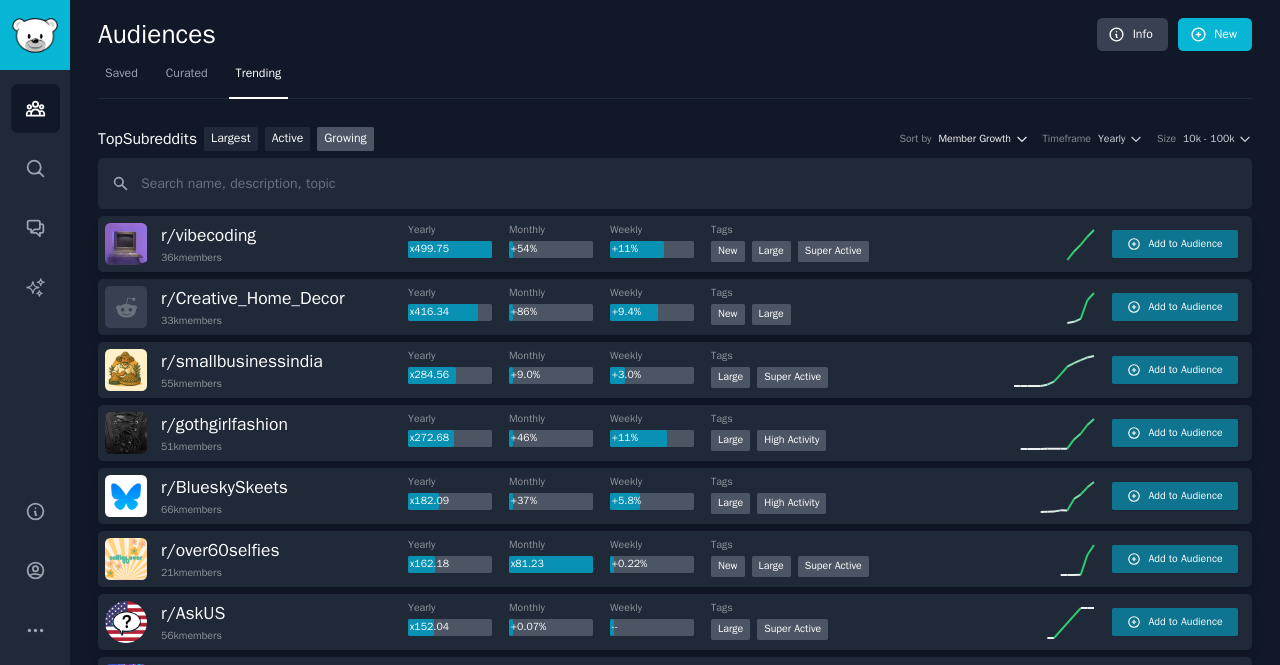 click on "Member Growth" at bounding box center [974, 139] 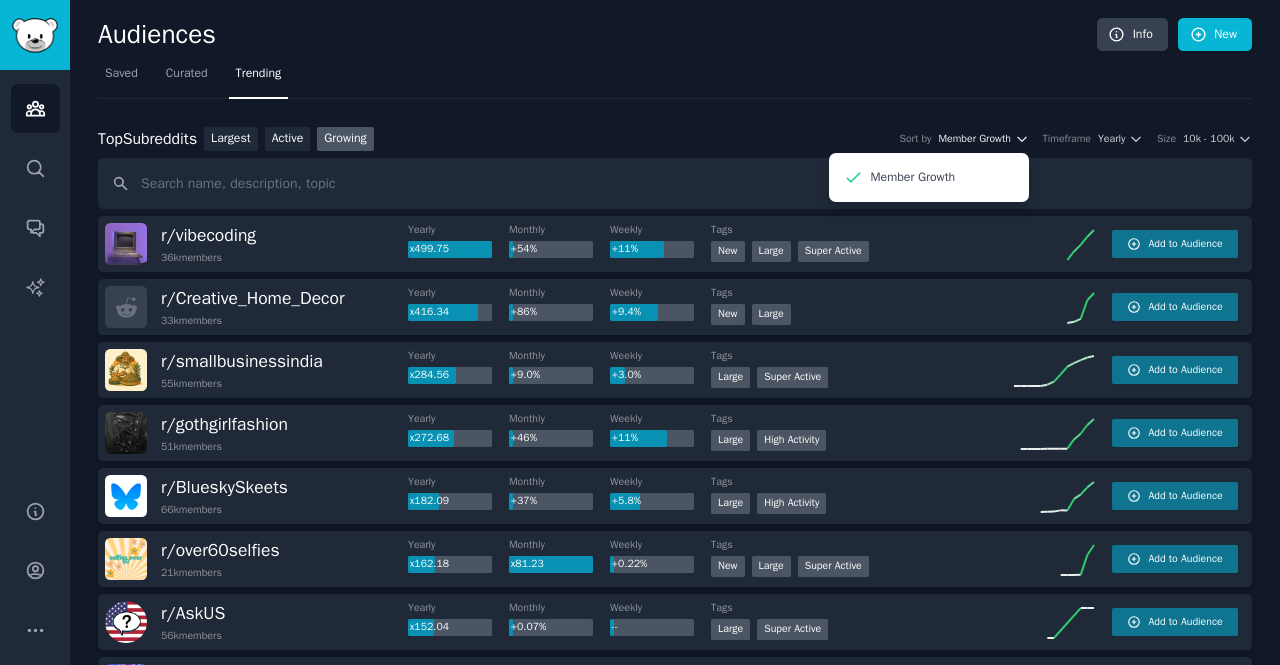 click on "Member Growth" at bounding box center (974, 139) 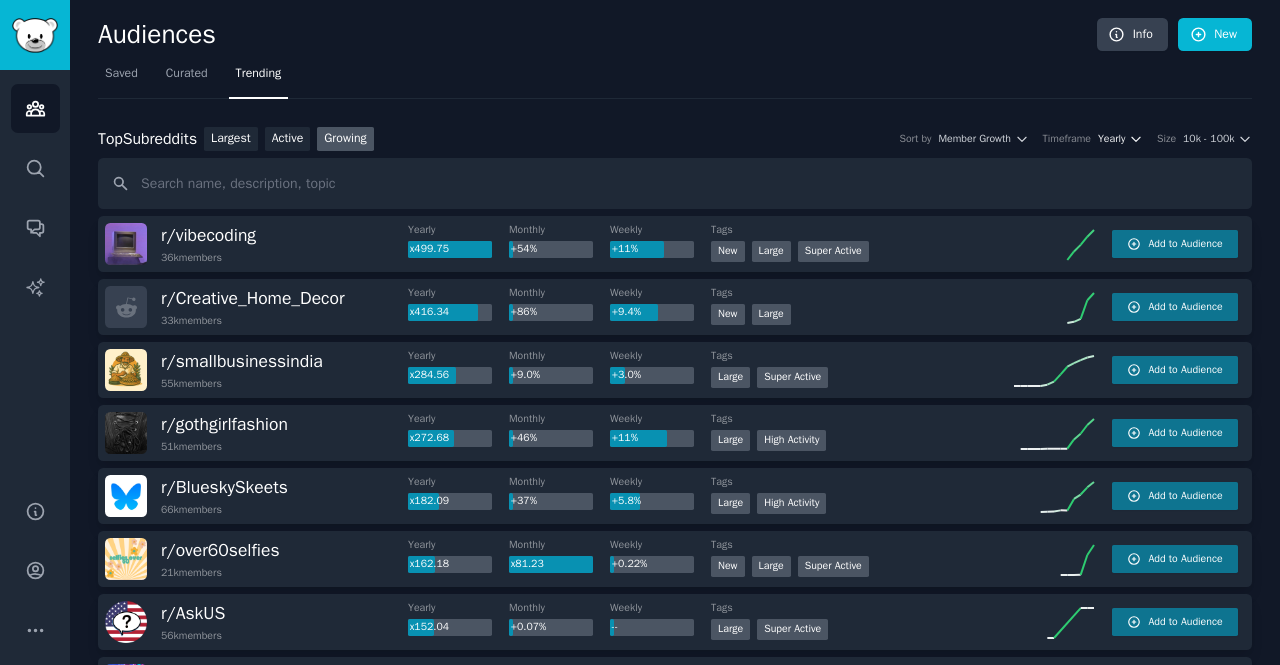 click 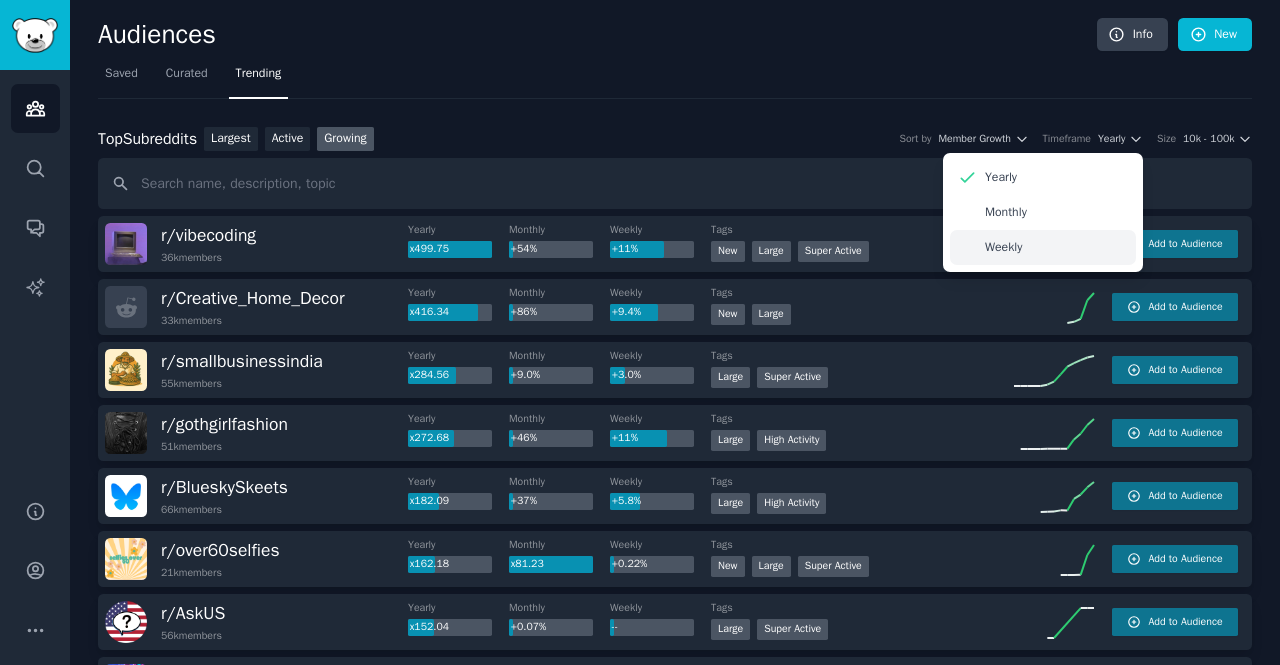 click on "Weekly" at bounding box center (1043, 247) 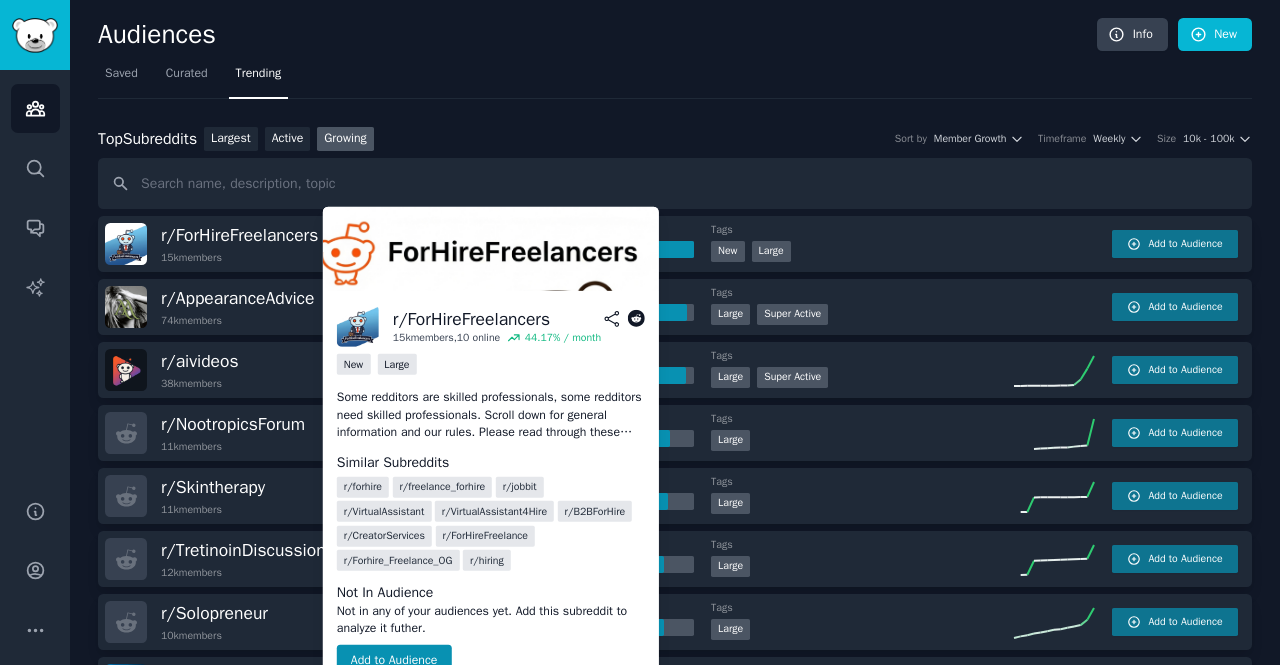 click 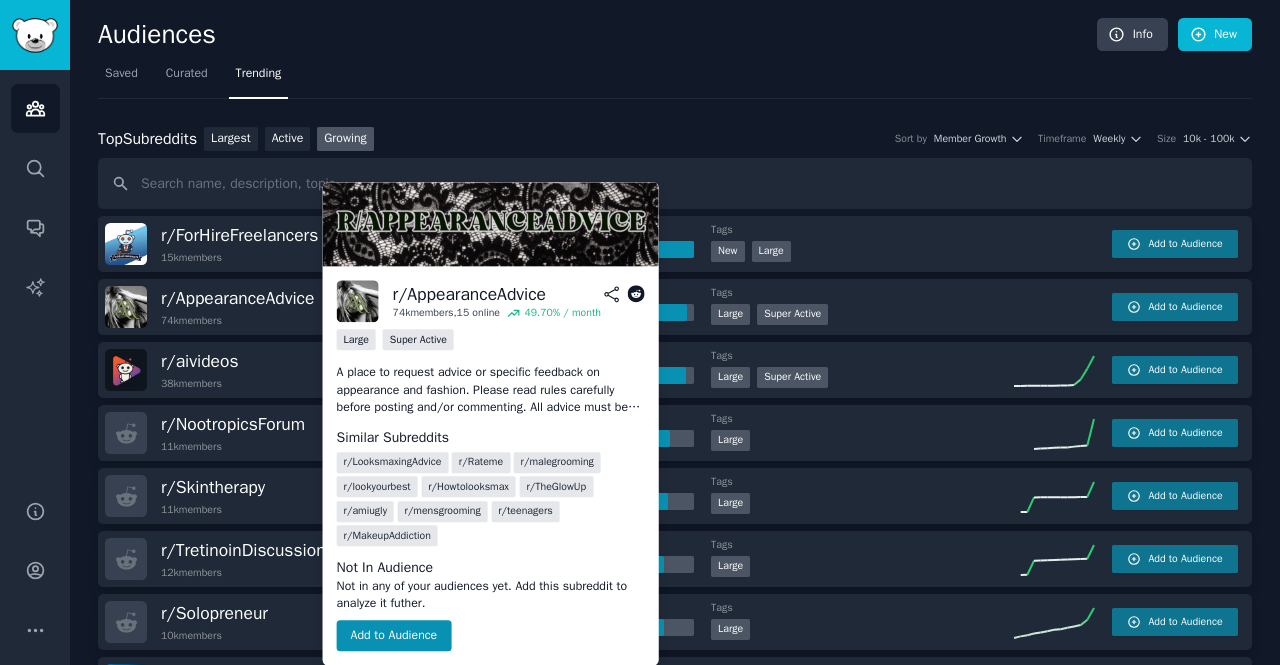 click 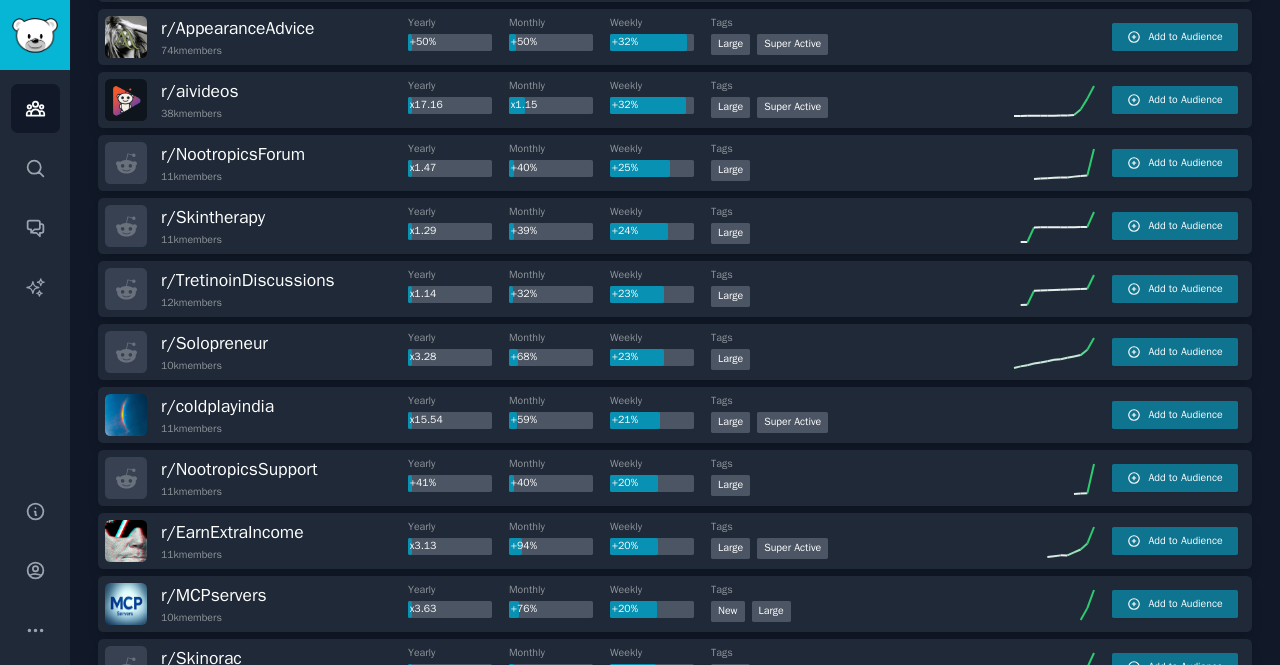 scroll, scrollTop: 272, scrollLeft: 0, axis: vertical 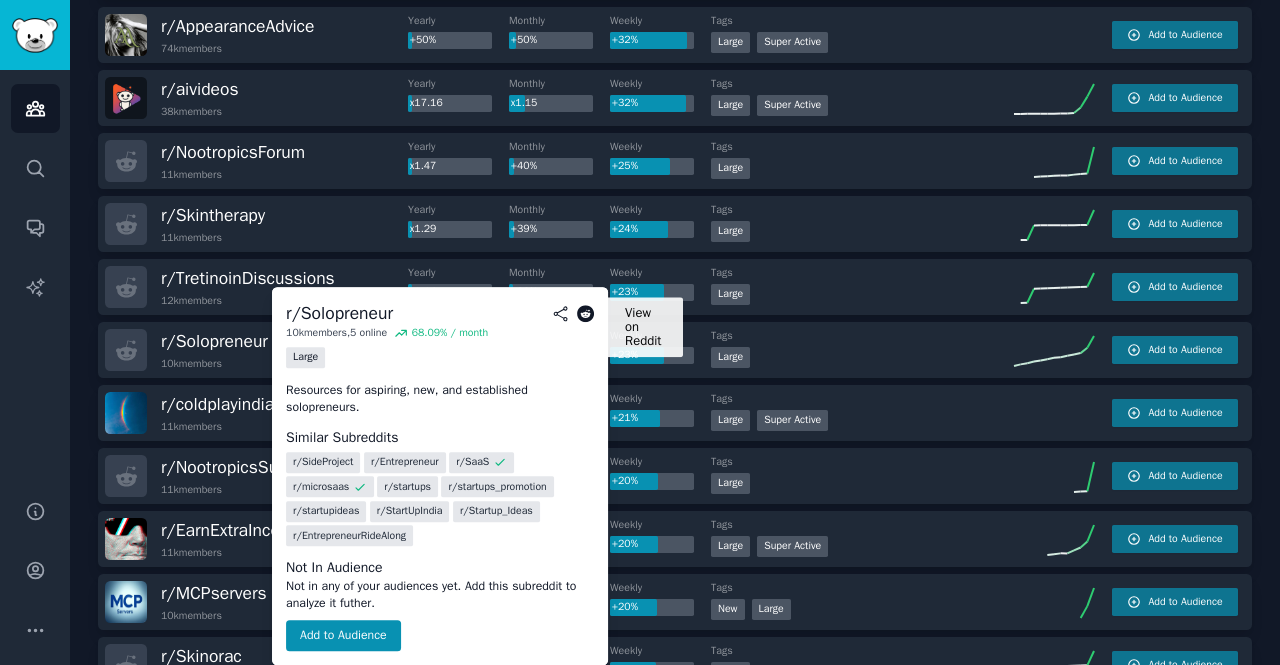 click 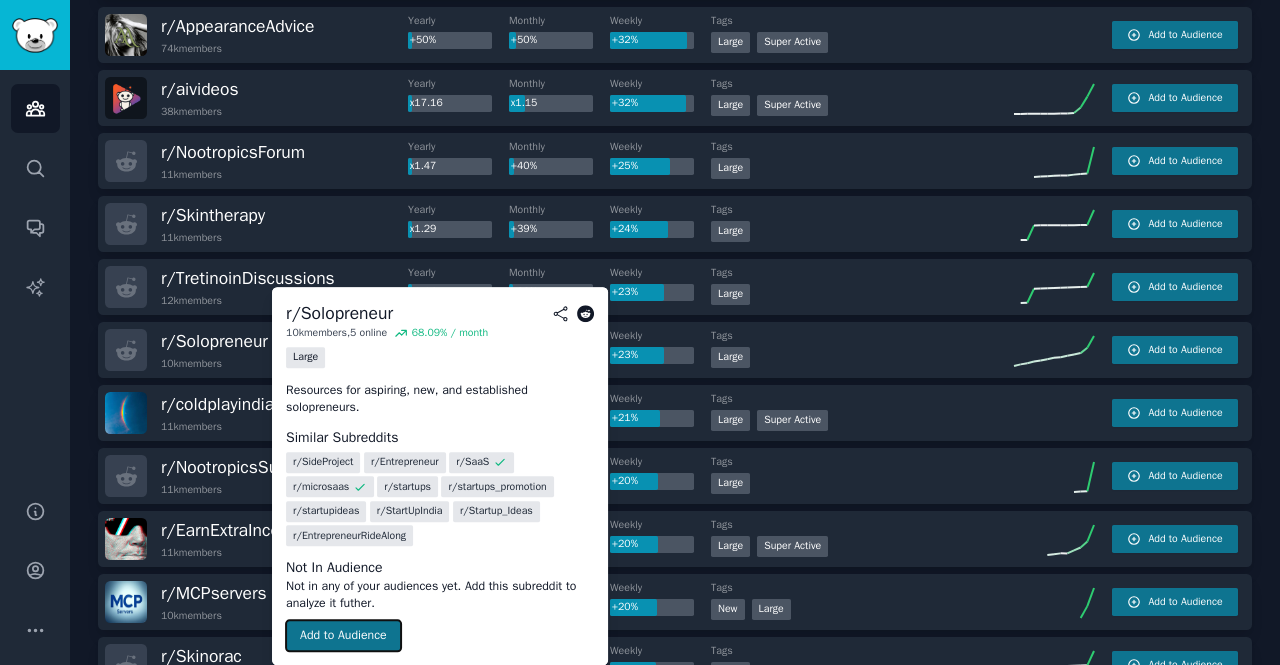 click on "Add to Audience" at bounding box center (343, 636) 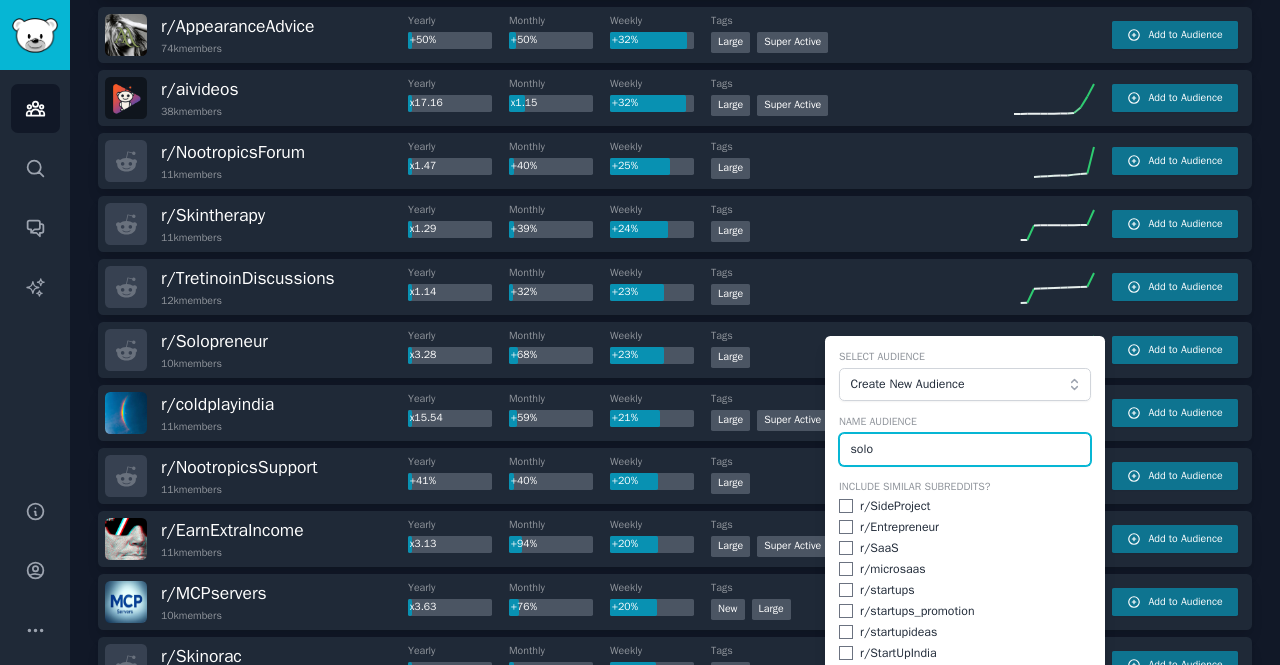 type on "solo" 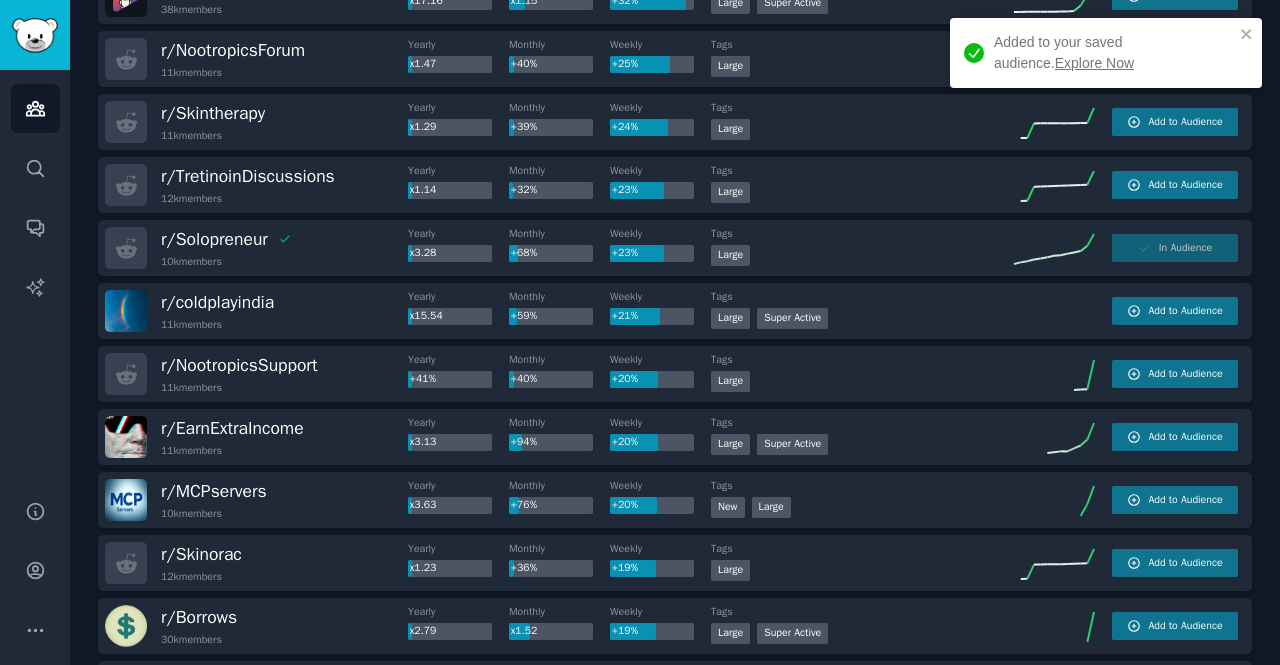 scroll, scrollTop: 380, scrollLeft: 0, axis: vertical 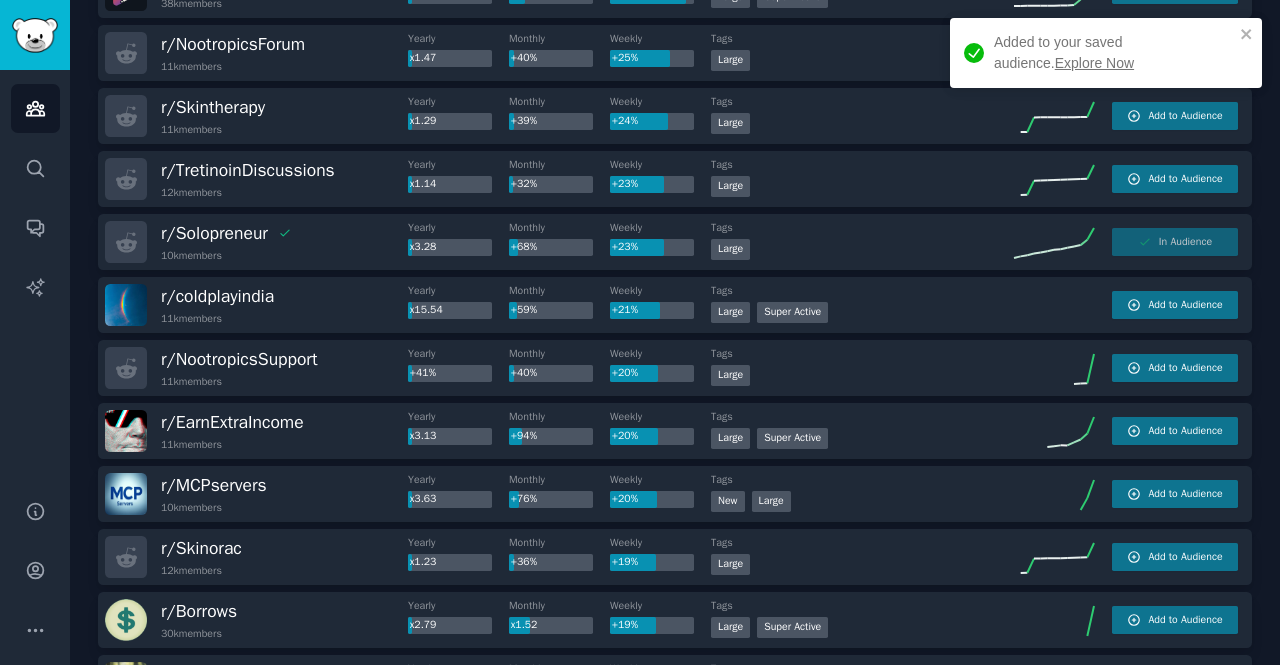 click on "Explore Now" at bounding box center [1094, 63] 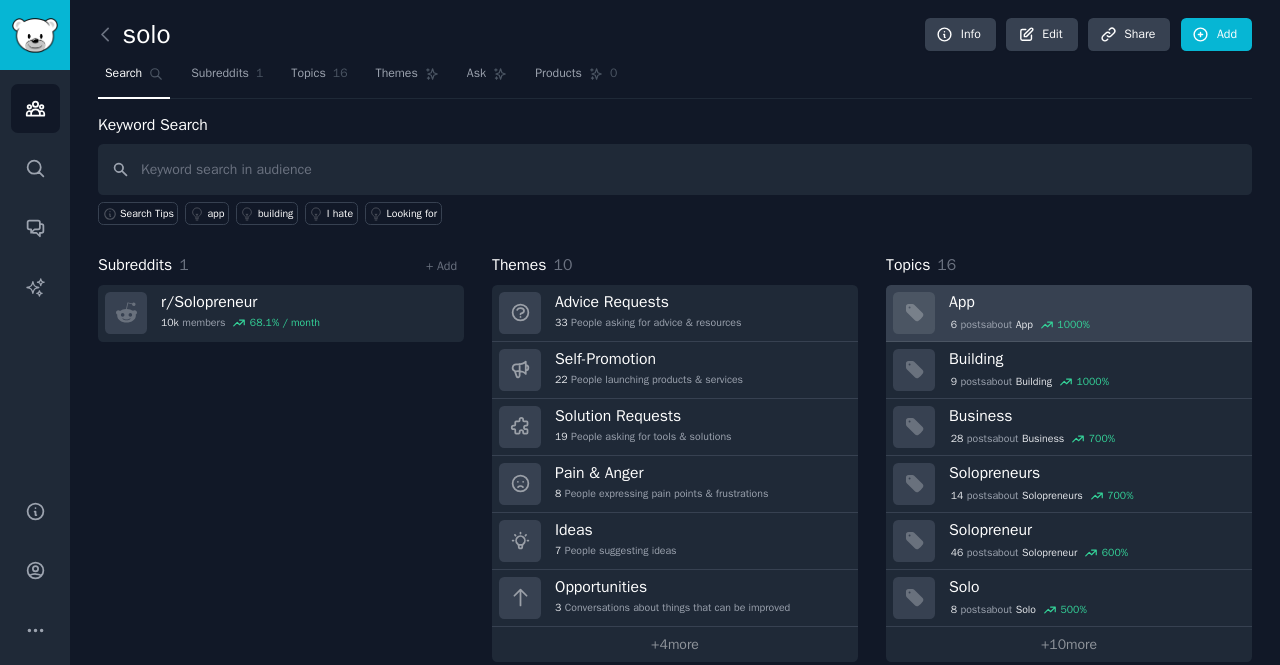 click on "6  post s  about  App 1000 %" at bounding box center (1020, 325) 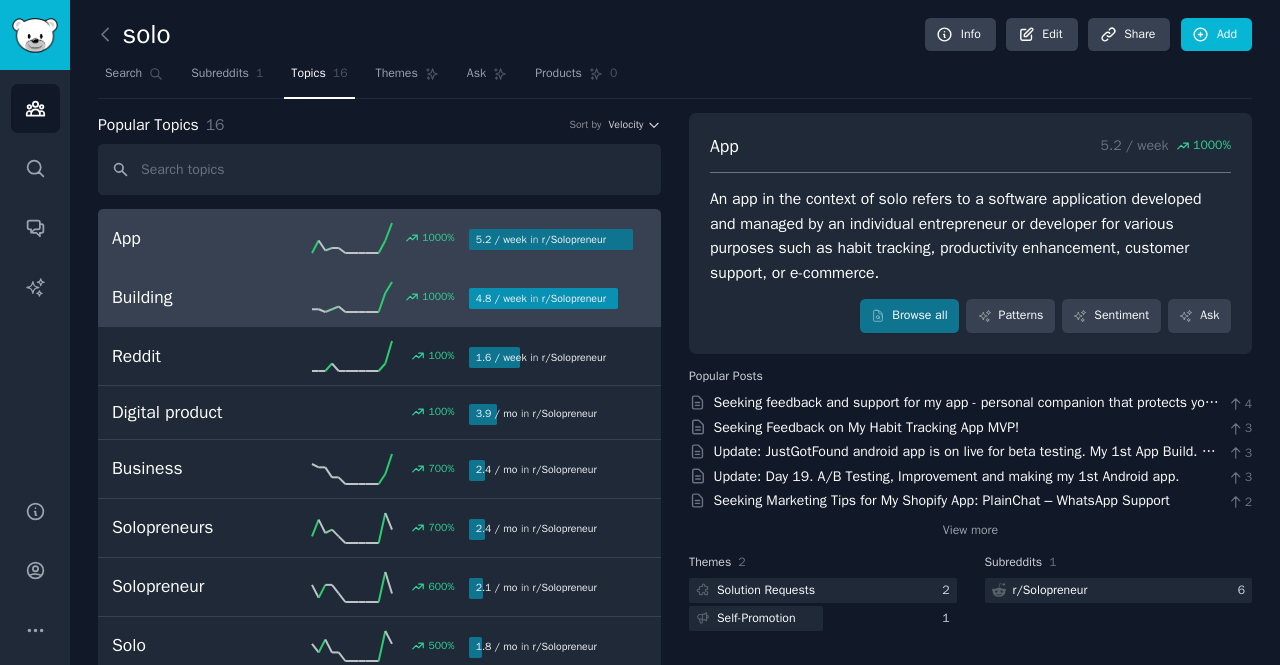 click on "Building 1000 % 4.8 / week  in    r/ Solopreneur" at bounding box center (379, 297) 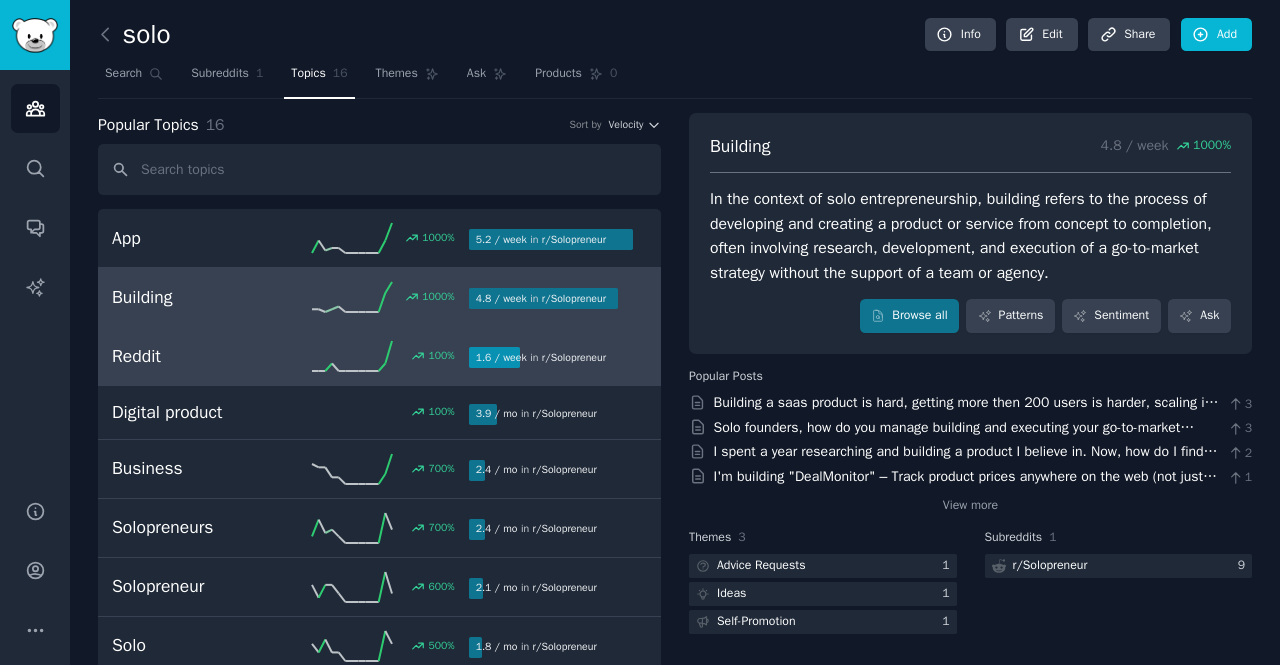 click on "Reddit" at bounding box center [201, 356] 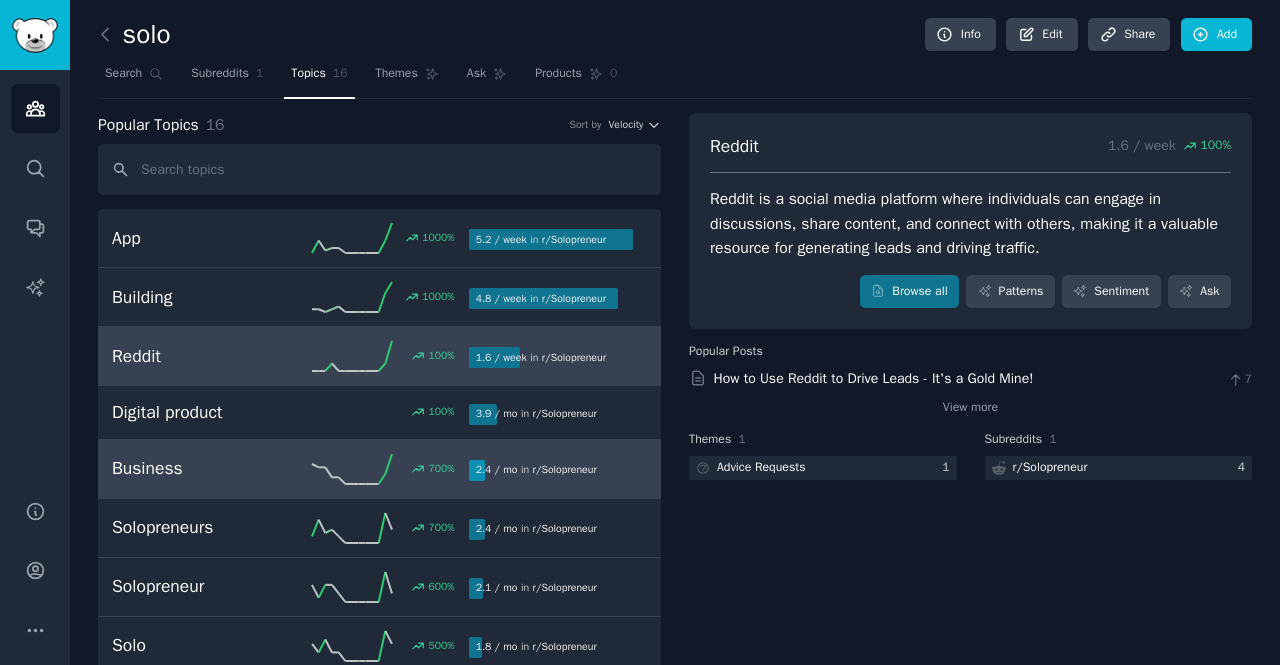 click on "700 %" at bounding box center (379, 469) 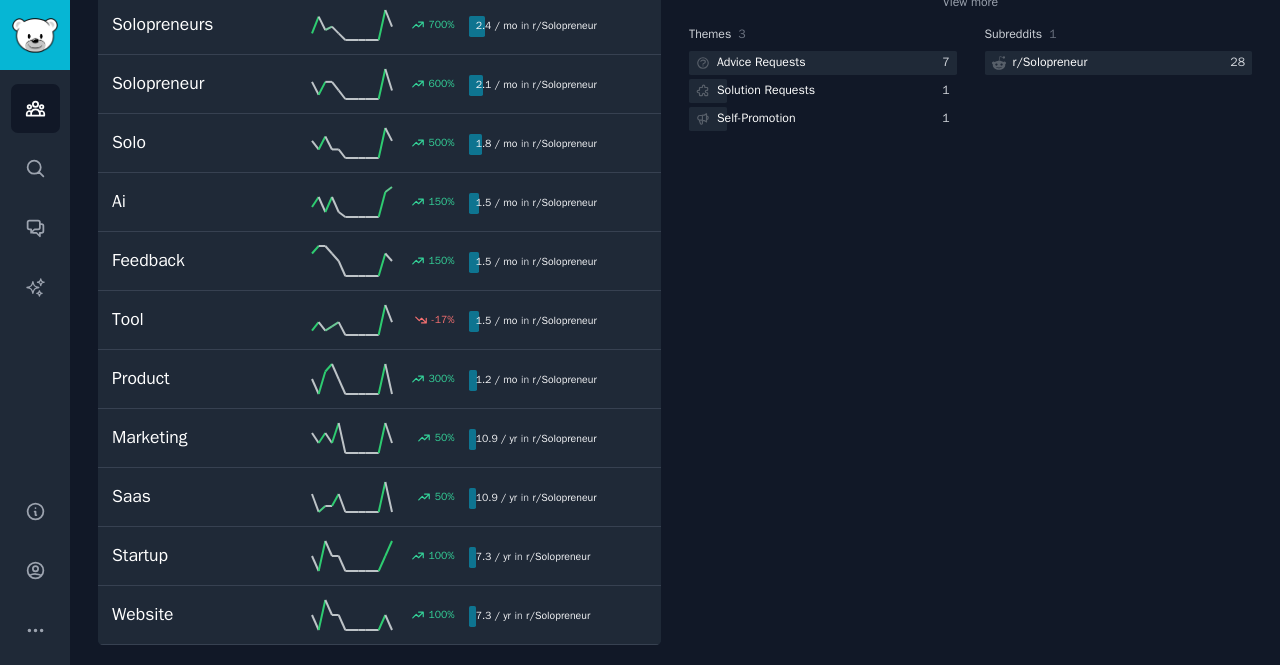scroll, scrollTop: 0, scrollLeft: 0, axis: both 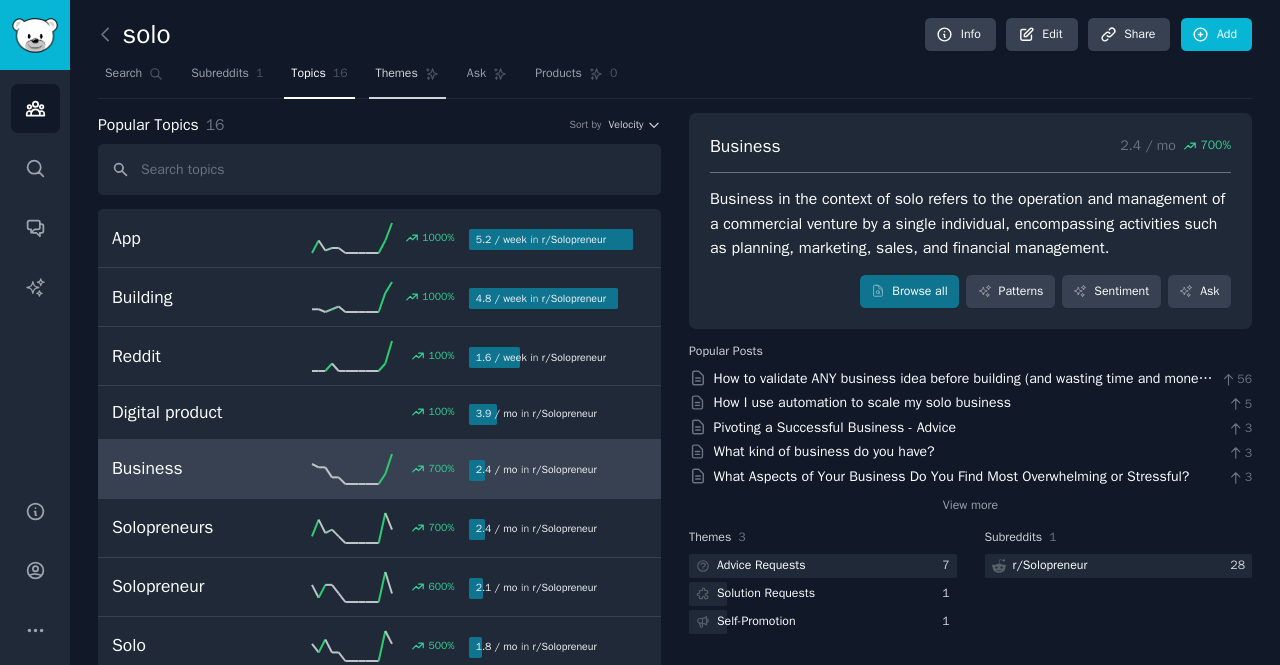 click on "Themes" at bounding box center [407, 78] 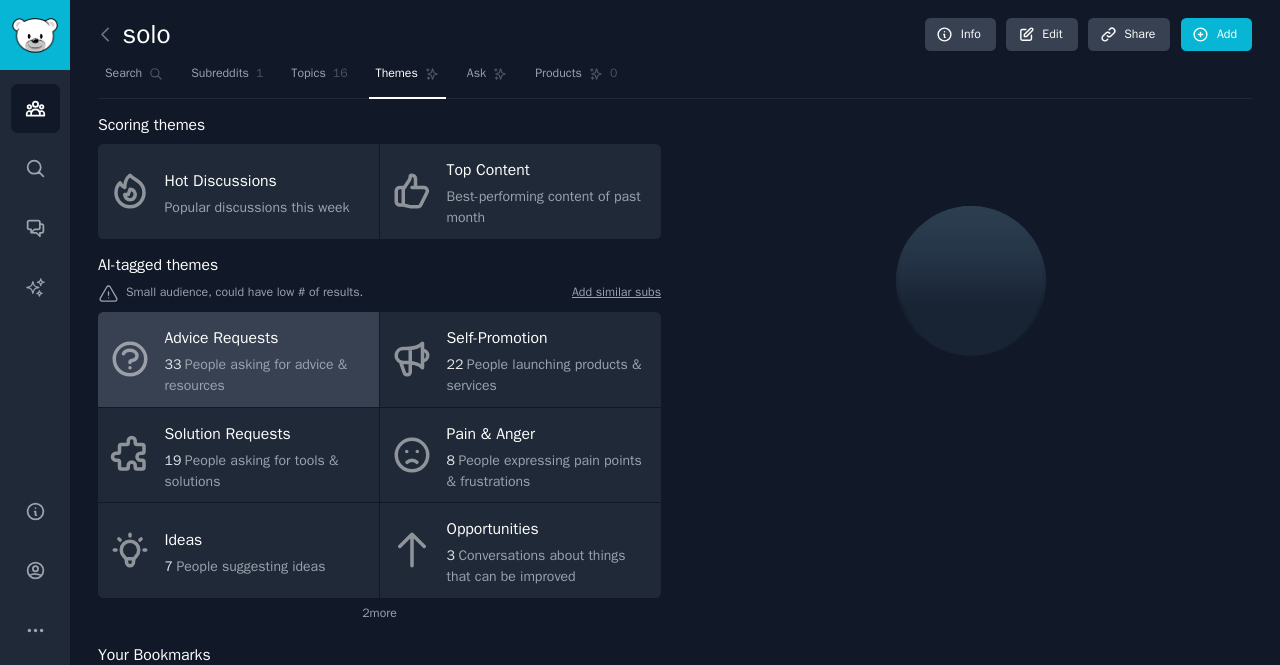 click on "33 People asking for advice & resources" at bounding box center [267, 375] 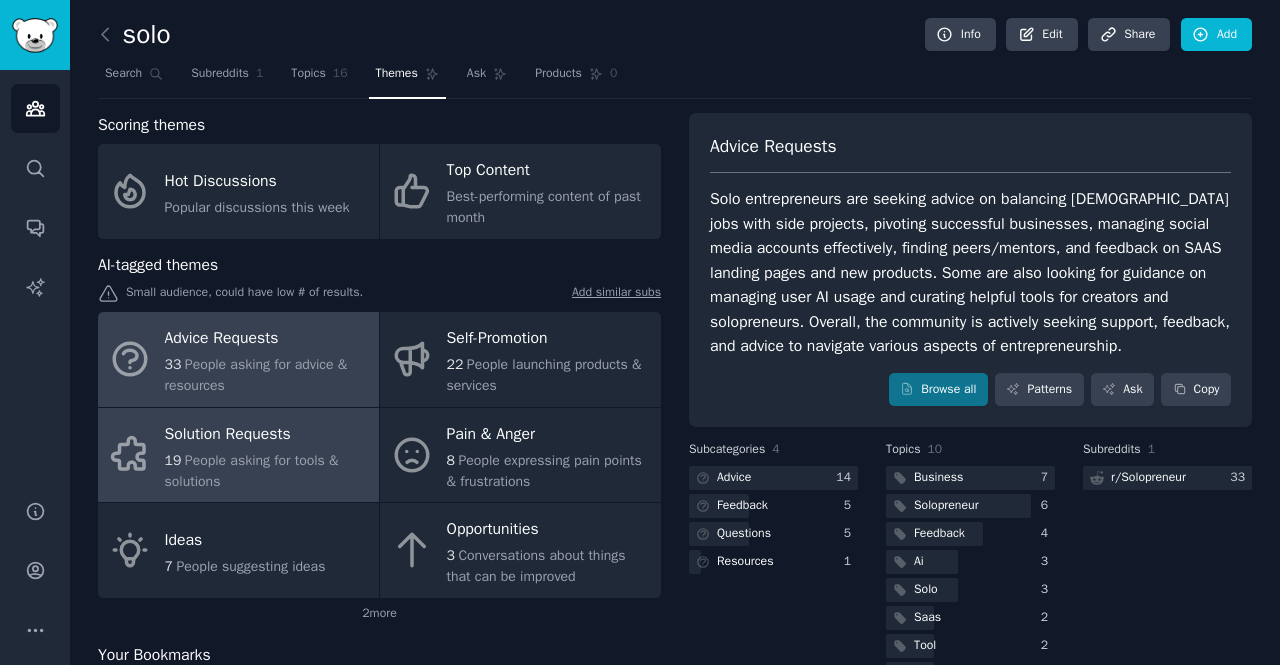 click on "Solution Requests" at bounding box center [267, 434] 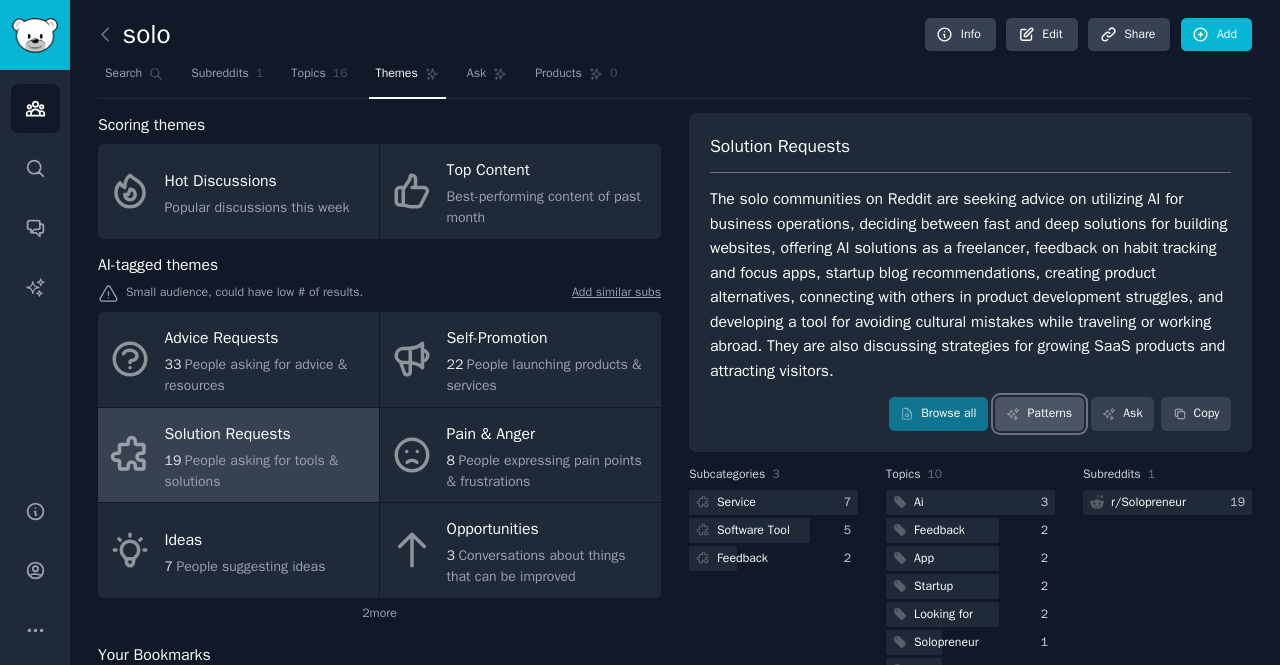 click on "Patterns" at bounding box center (1039, 414) 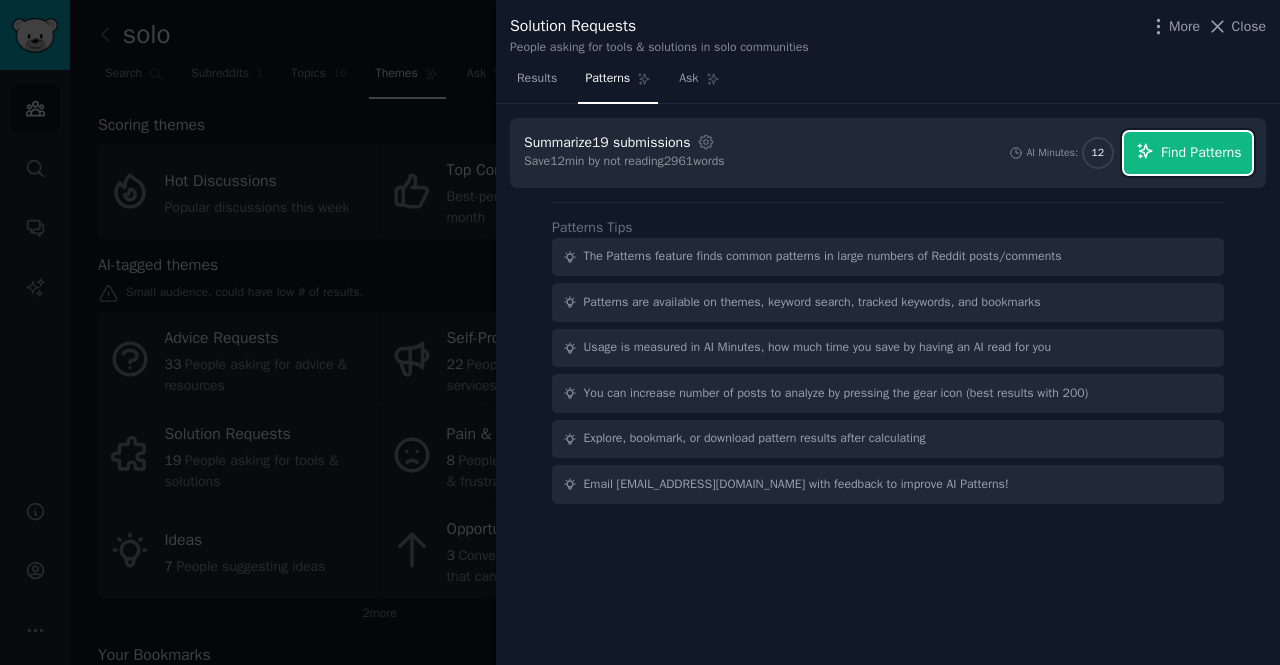 click on "Find Patterns" at bounding box center [1201, 152] 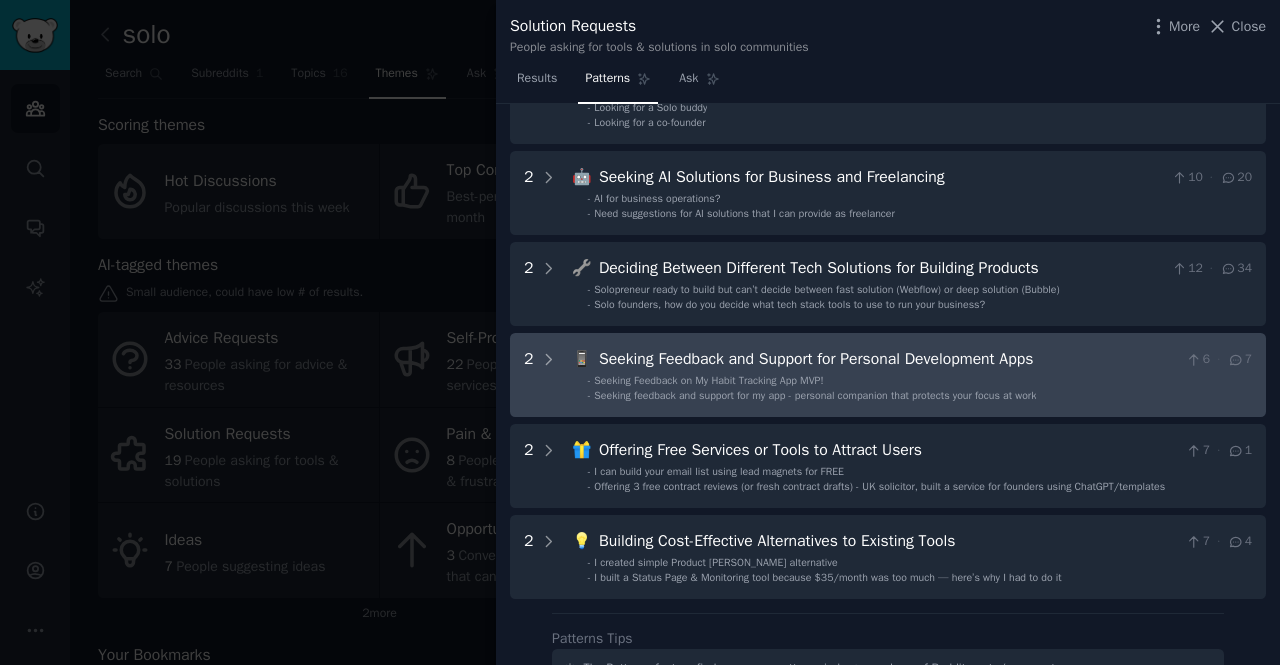 scroll, scrollTop: 156, scrollLeft: 0, axis: vertical 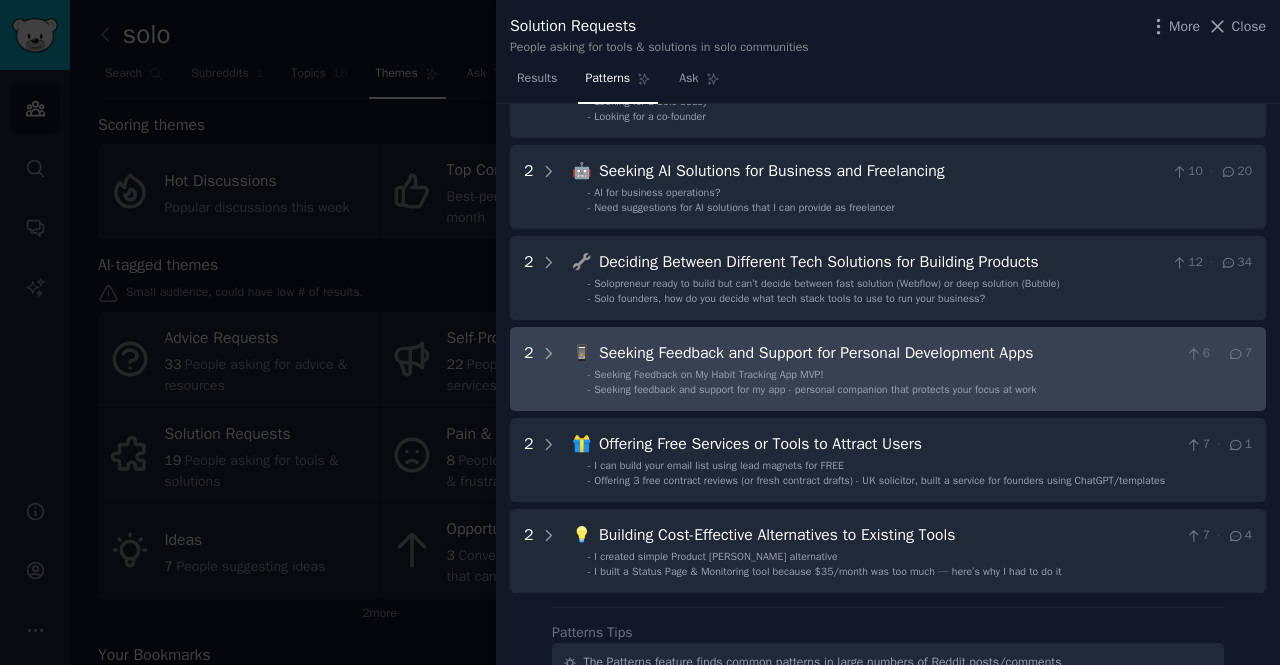 click on "Building Cost-Effective Alternatives to Existing Tools" at bounding box center [888, 535] 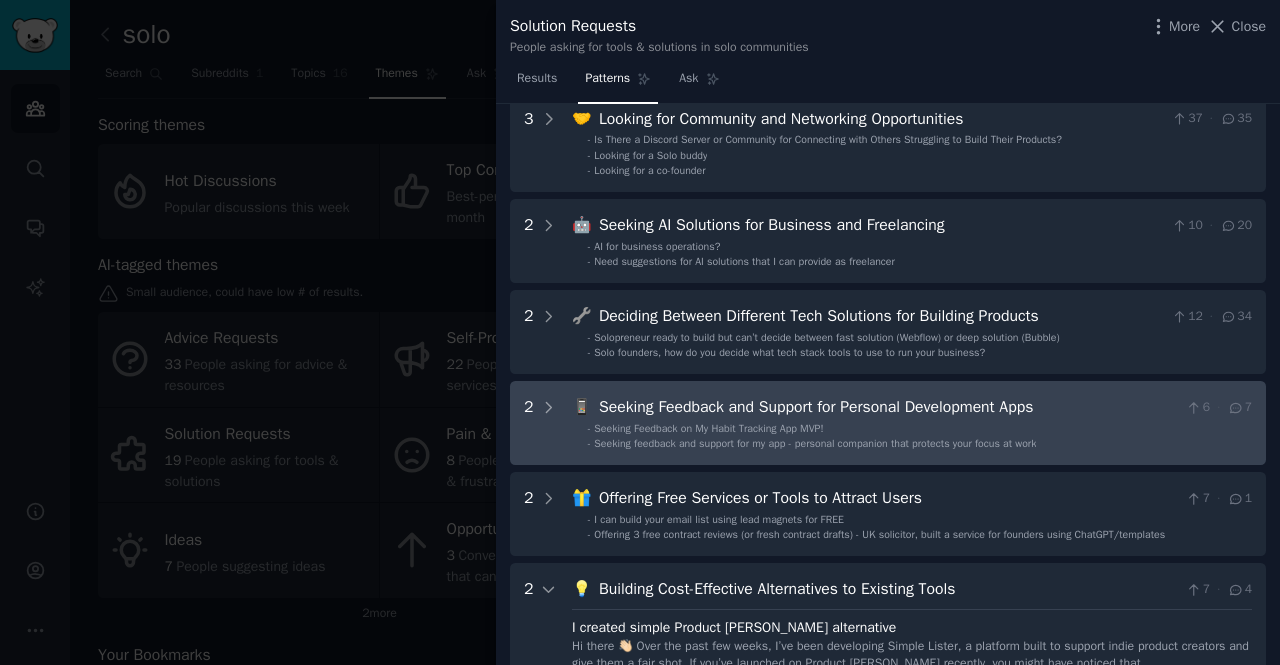 scroll, scrollTop: 0, scrollLeft: 0, axis: both 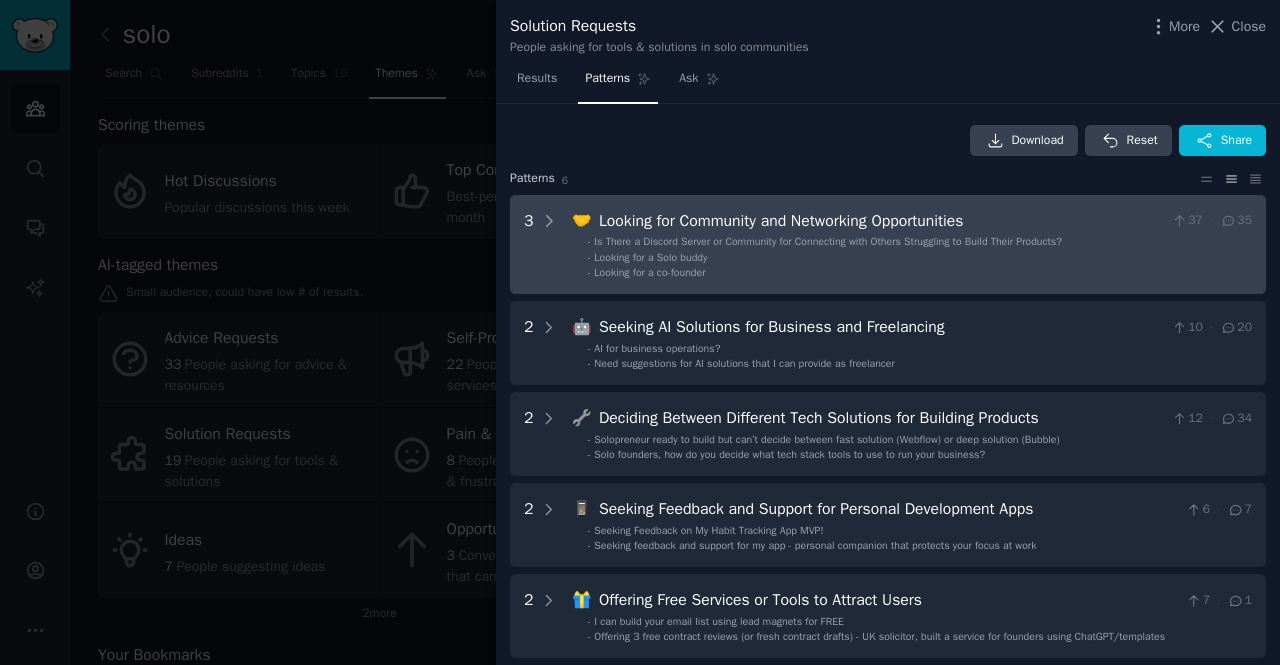 click on "- Looking for a co-founder" at bounding box center (920, 273) 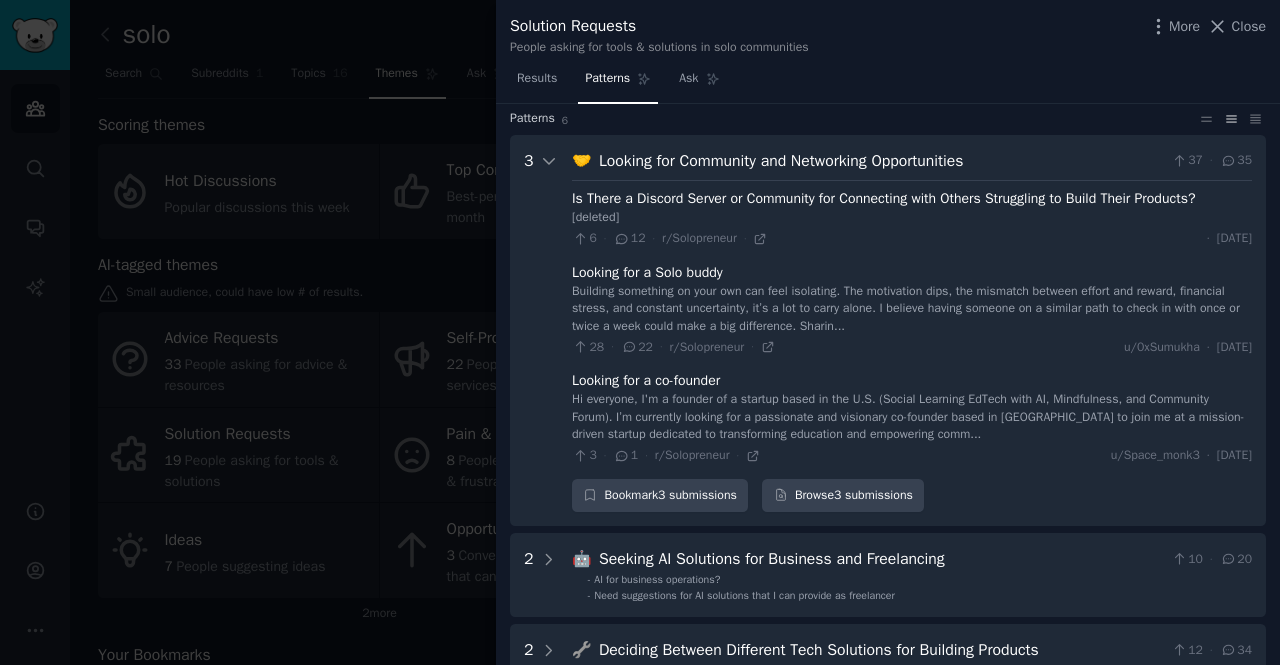 scroll, scrollTop: 91, scrollLeft: 0, axis: vertical 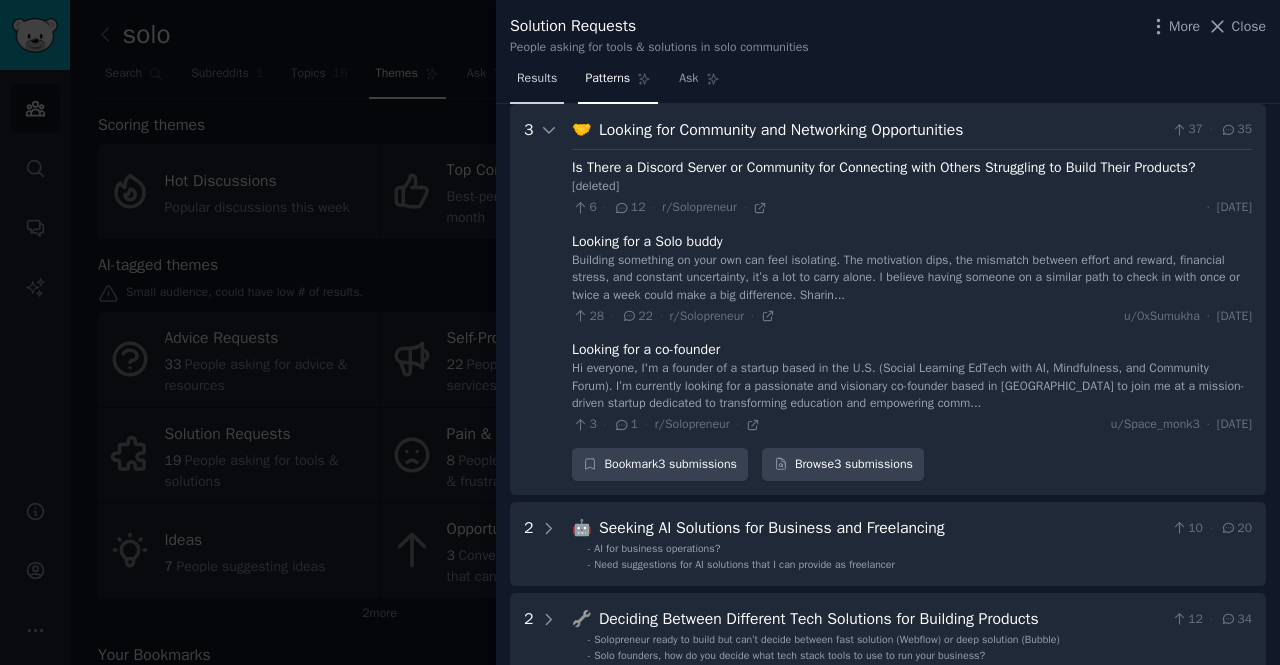 click on "Results" at bounding box center (537, 83) 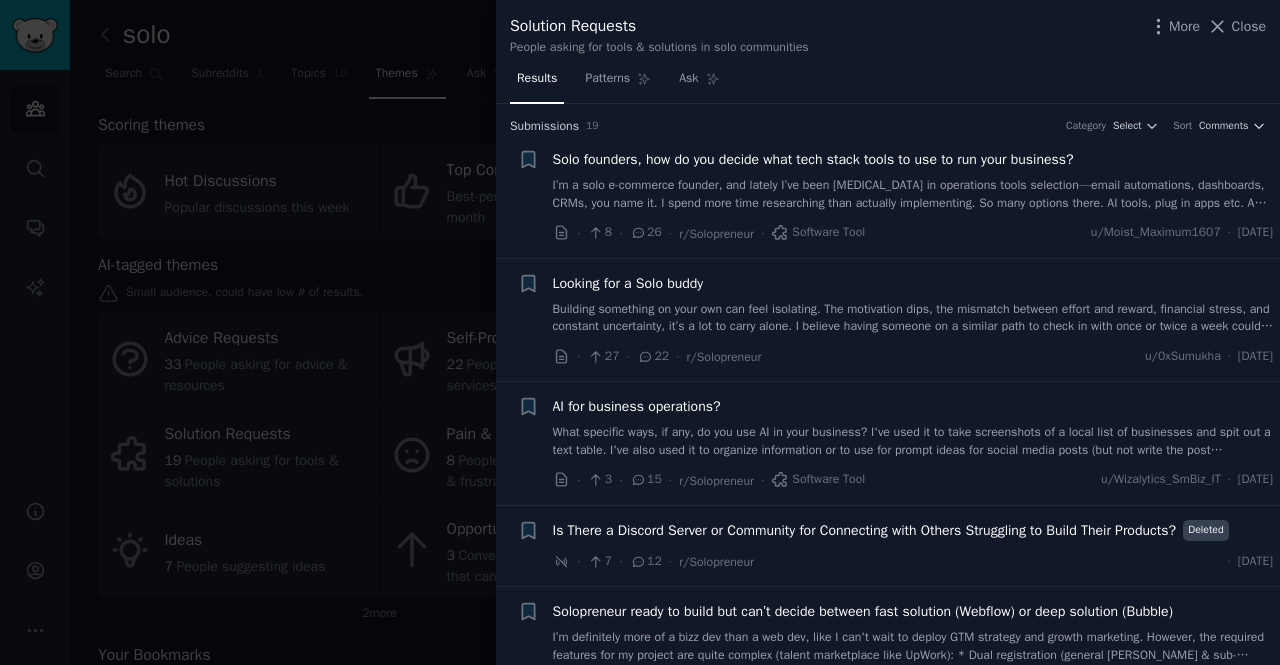 click at bounding box center [640, 332] 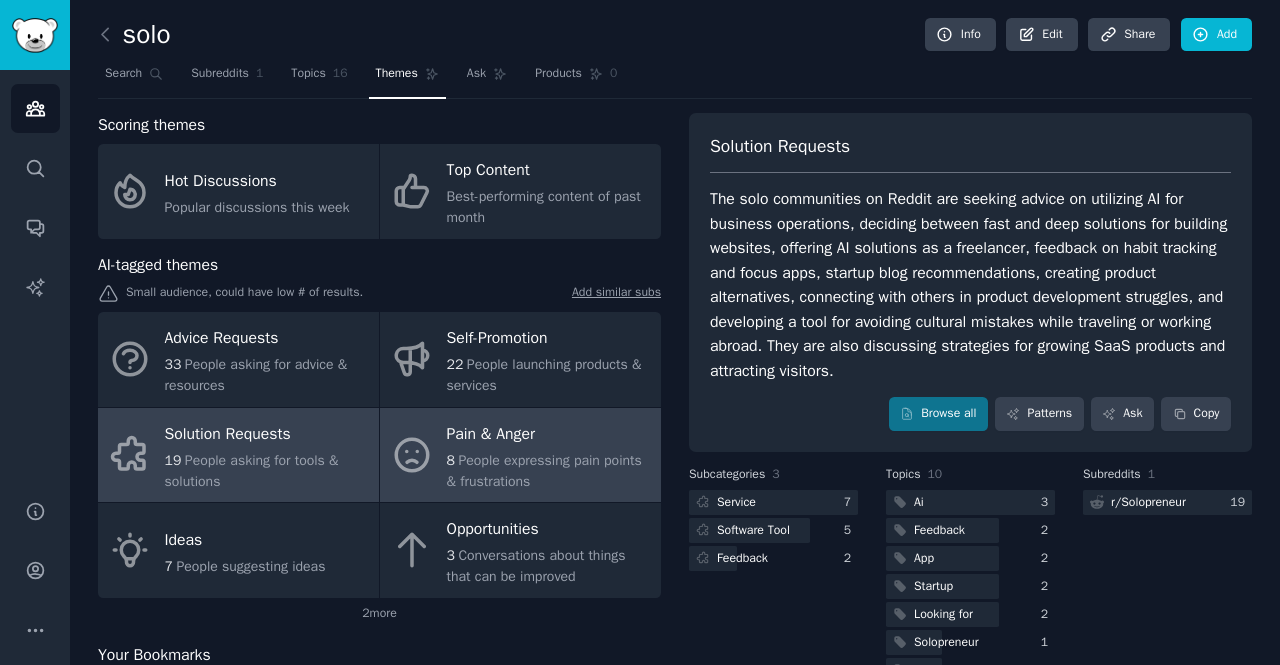click on "Pain & Anger" at bounding box center (549, 434) 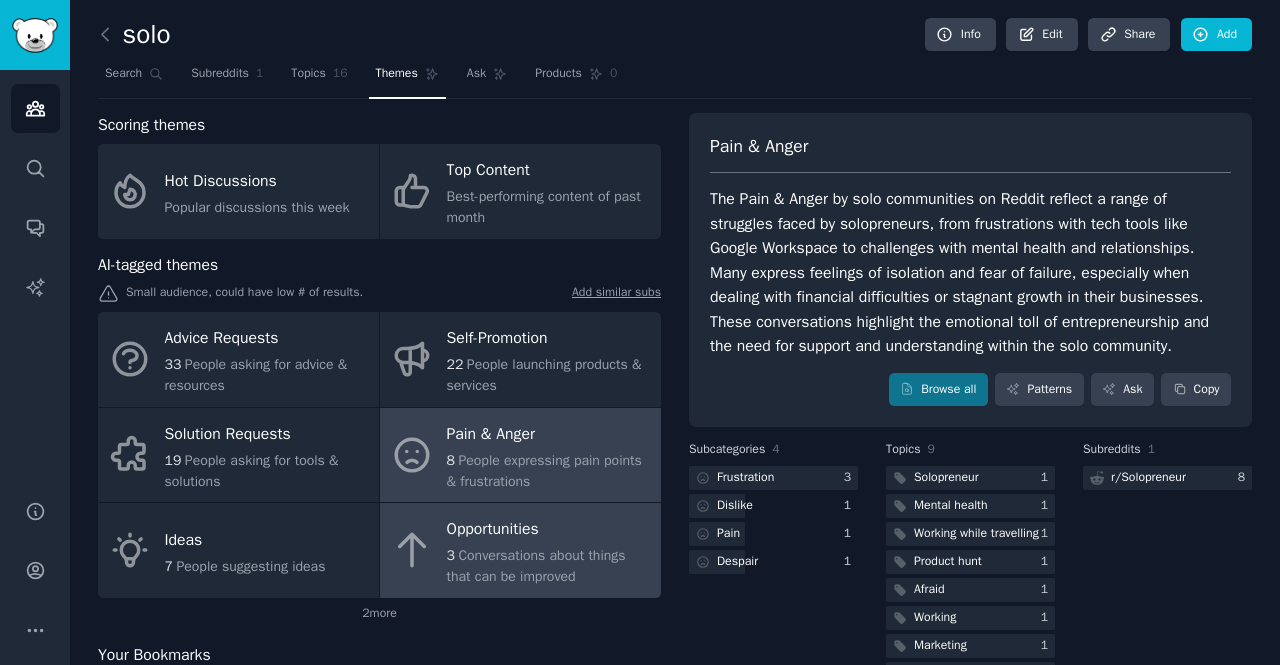 click on "Opportunities" at bounding box center [549, 530] 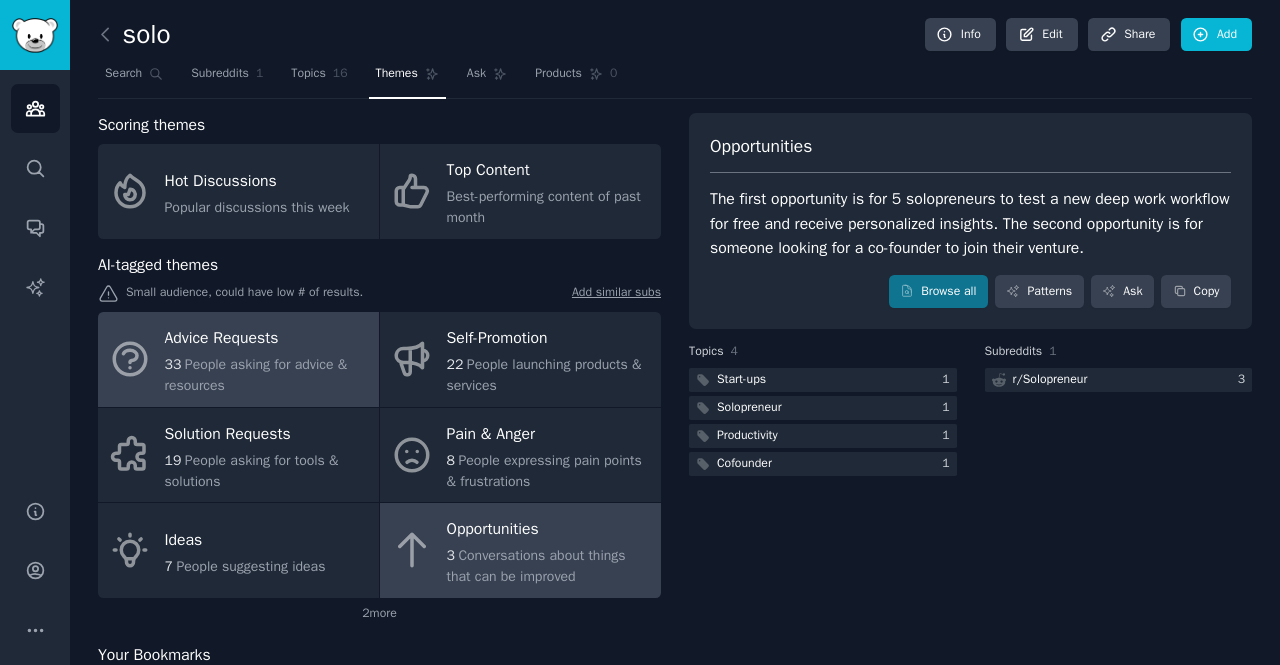 click on "People asking for advice & resources" at bounding box center (256, 375) 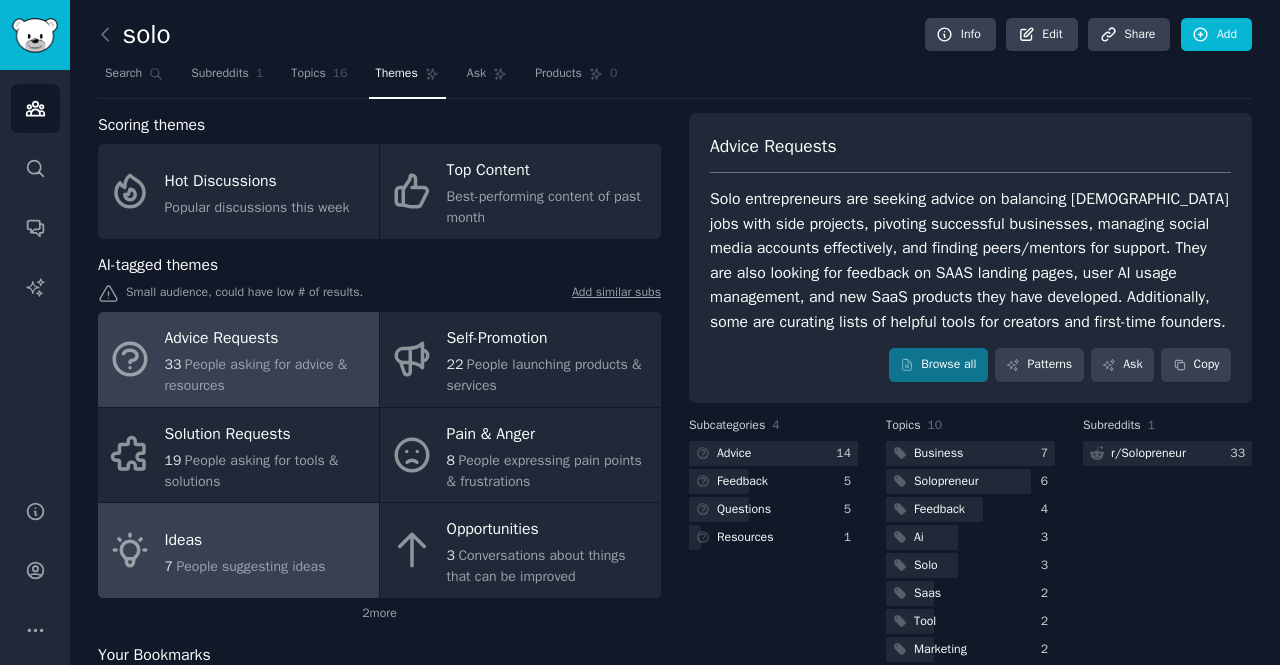 click on "Ideas" at bounding box center (245, 540) 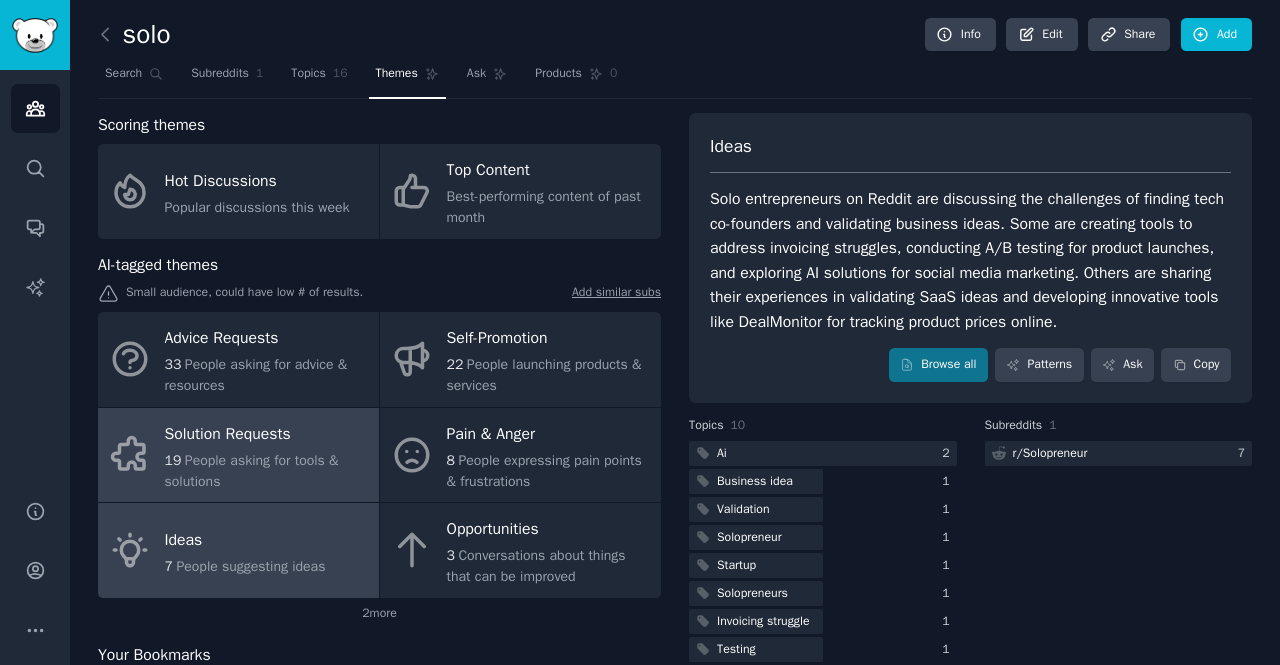 click on "19 People asking for tools & solutions" at bounding box center (267, 471) 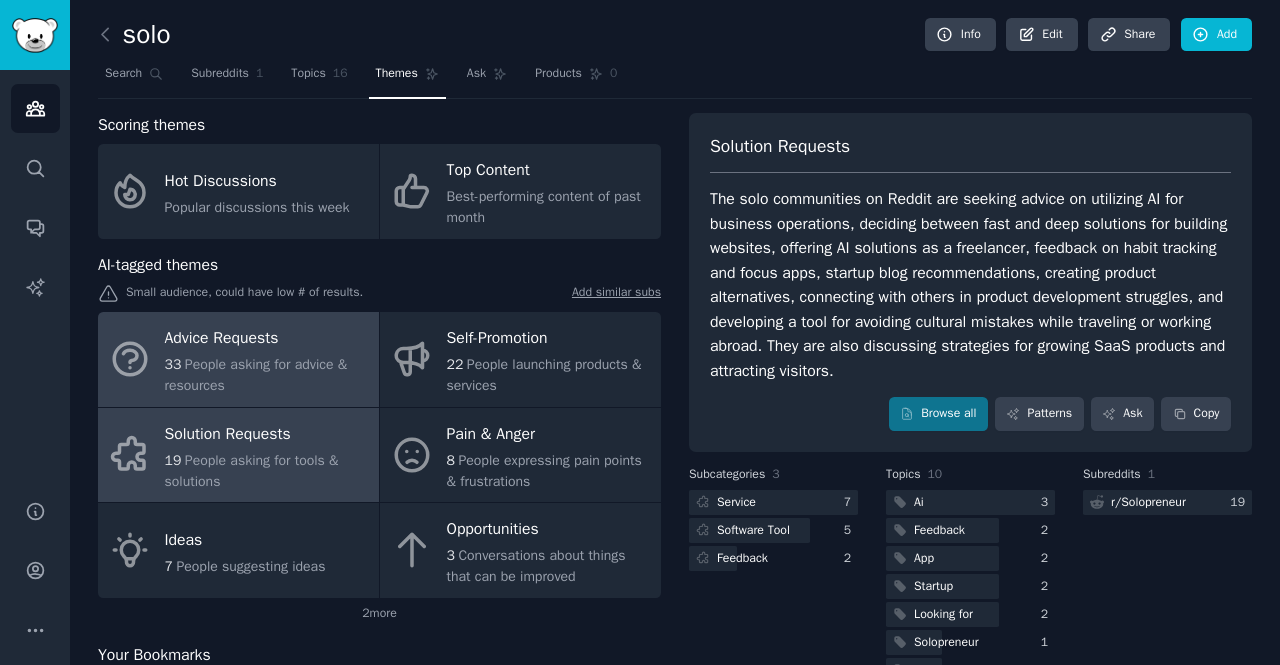 click on "People asking for advice & resources" at bounding box center [256, 375] 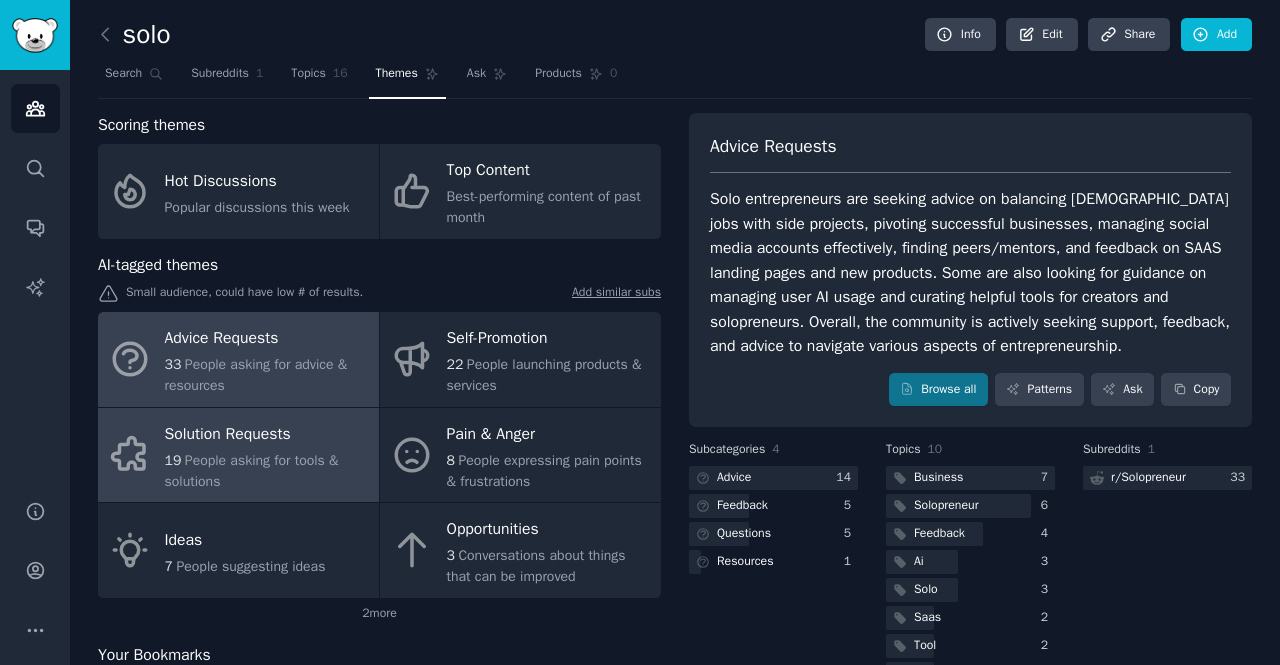 click on "Solution Requests" at bounding box center [267, 434] 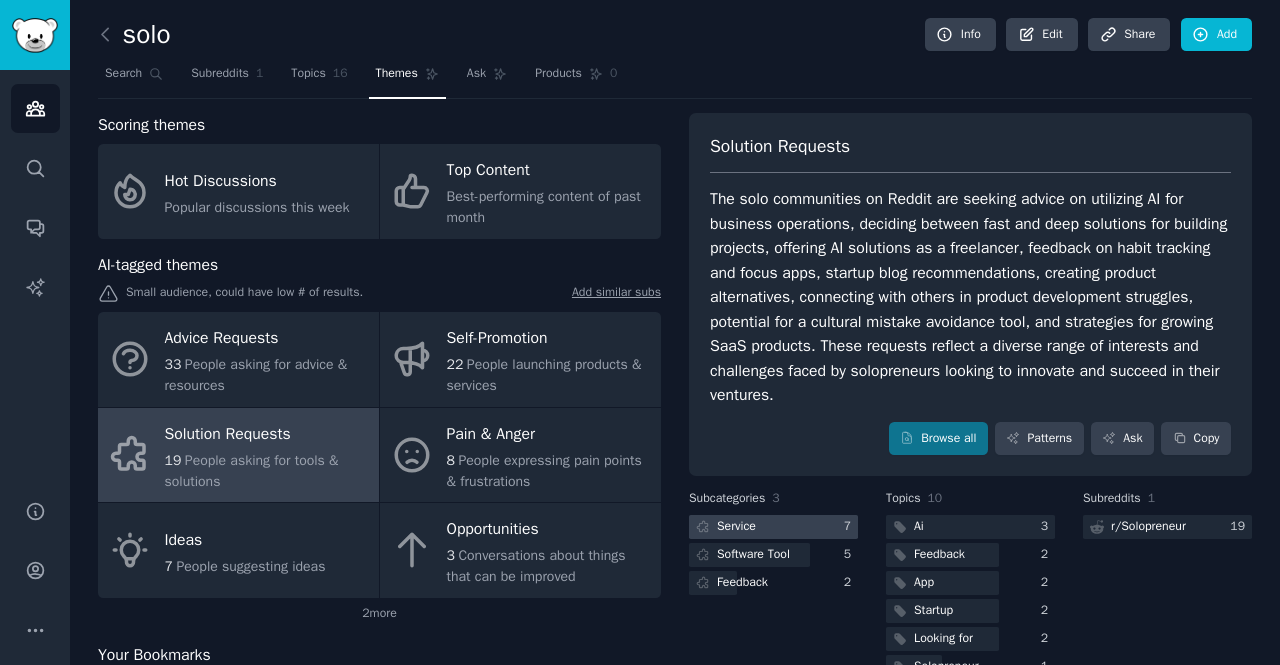 click on "Service" at bounding box center [736, 527] 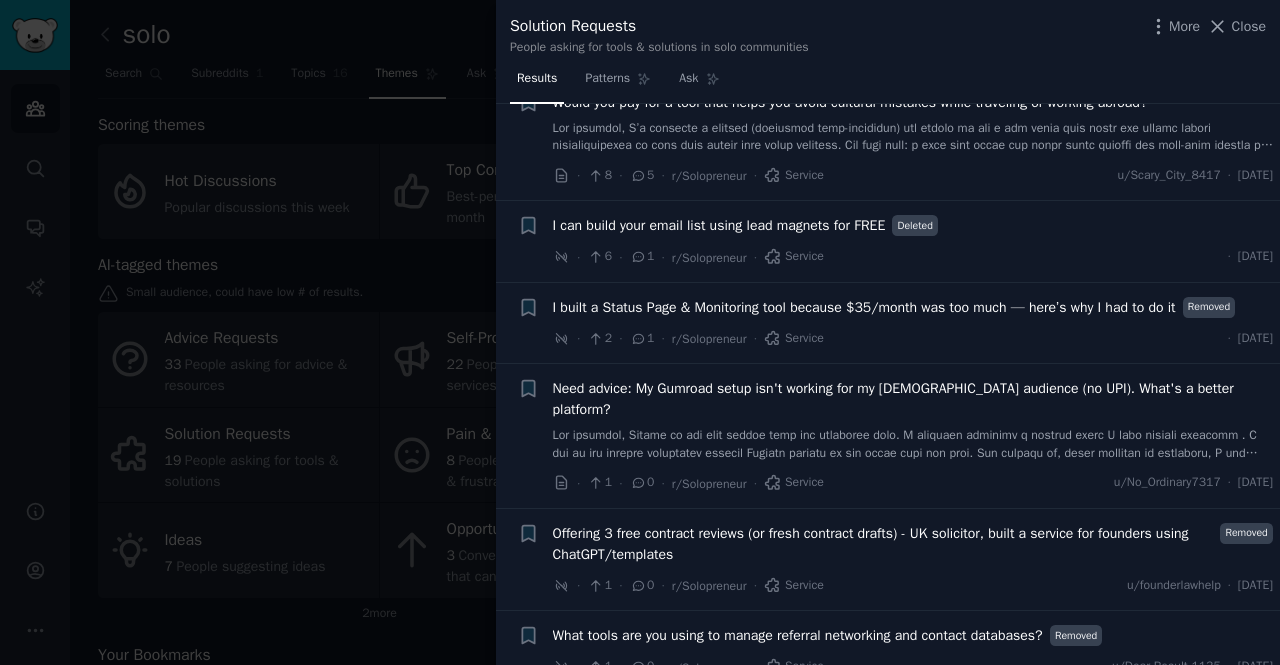 scroll, scrollTop: 184, scrollLeft: 0, axis: vertical 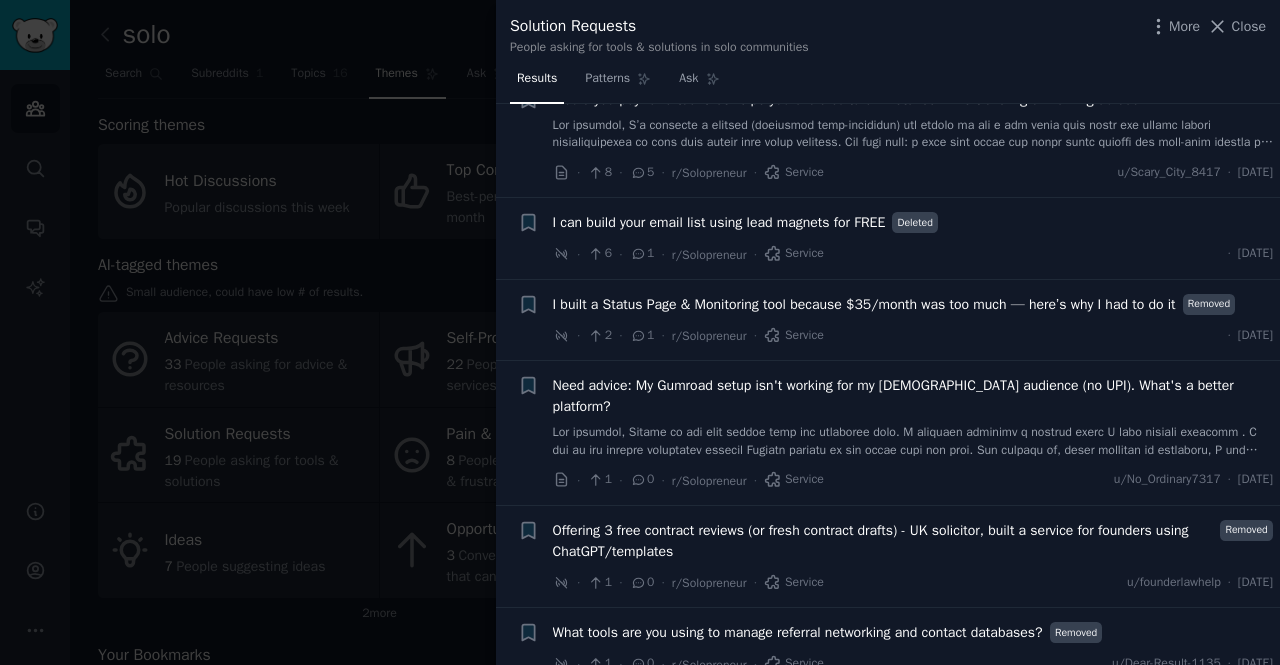 click at bounding box center [640, 332] 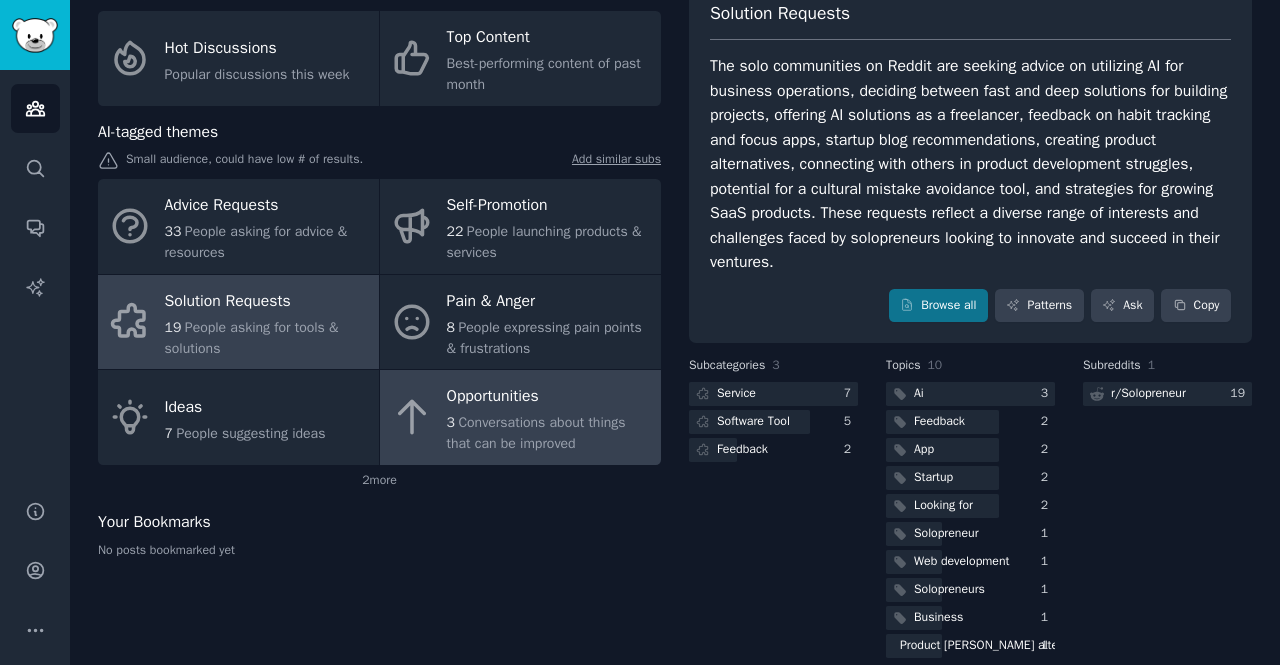 scroll, scrollTop: 153, scrollLeft: 0, axis: vertical 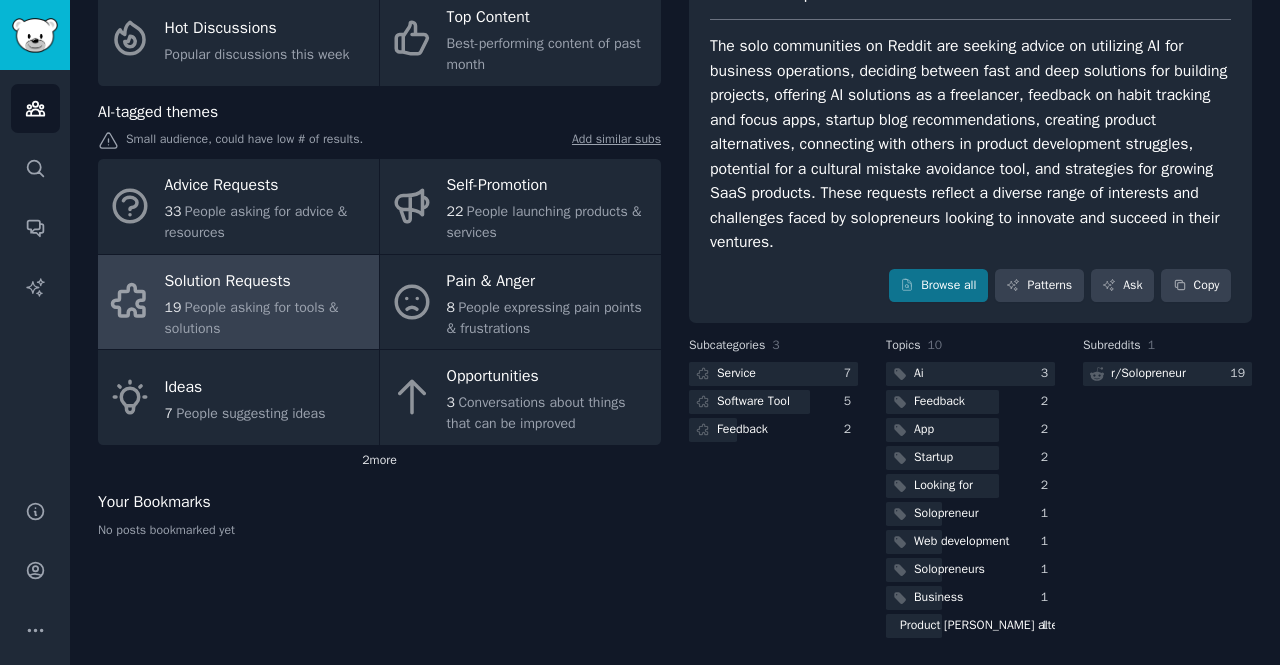 click on "2  more" at bounding box center (379, 461) 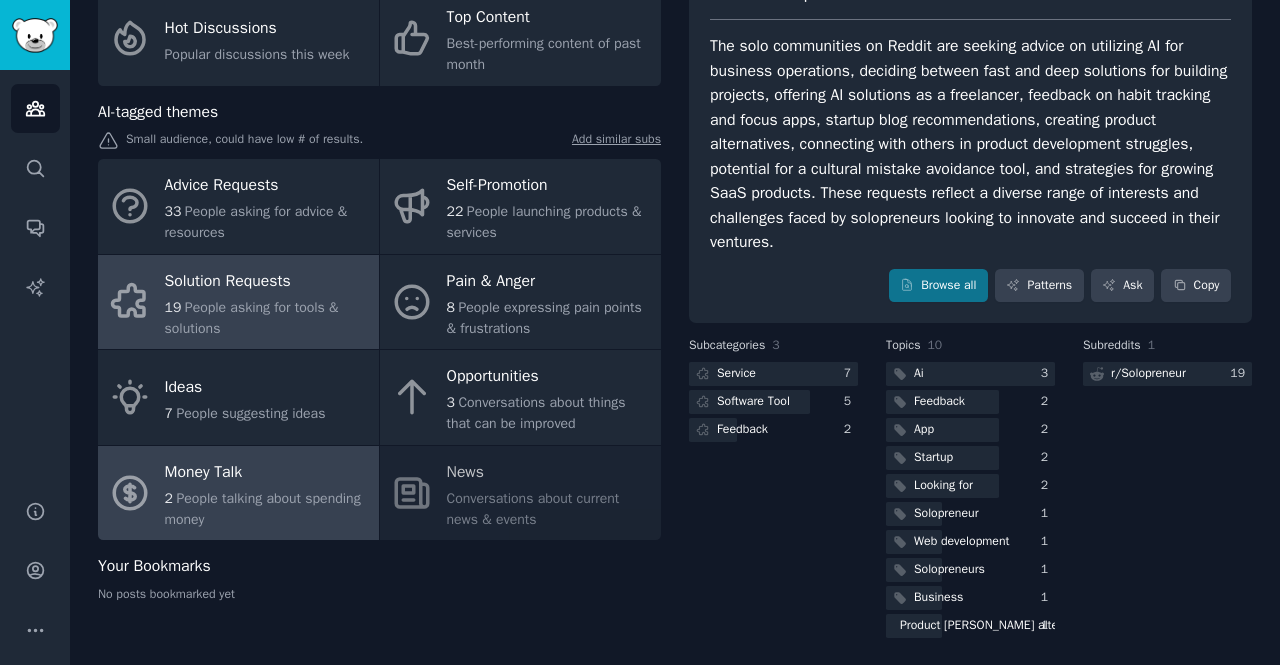 click on "2 People talking about spending money" at bounding box center (267, 509) 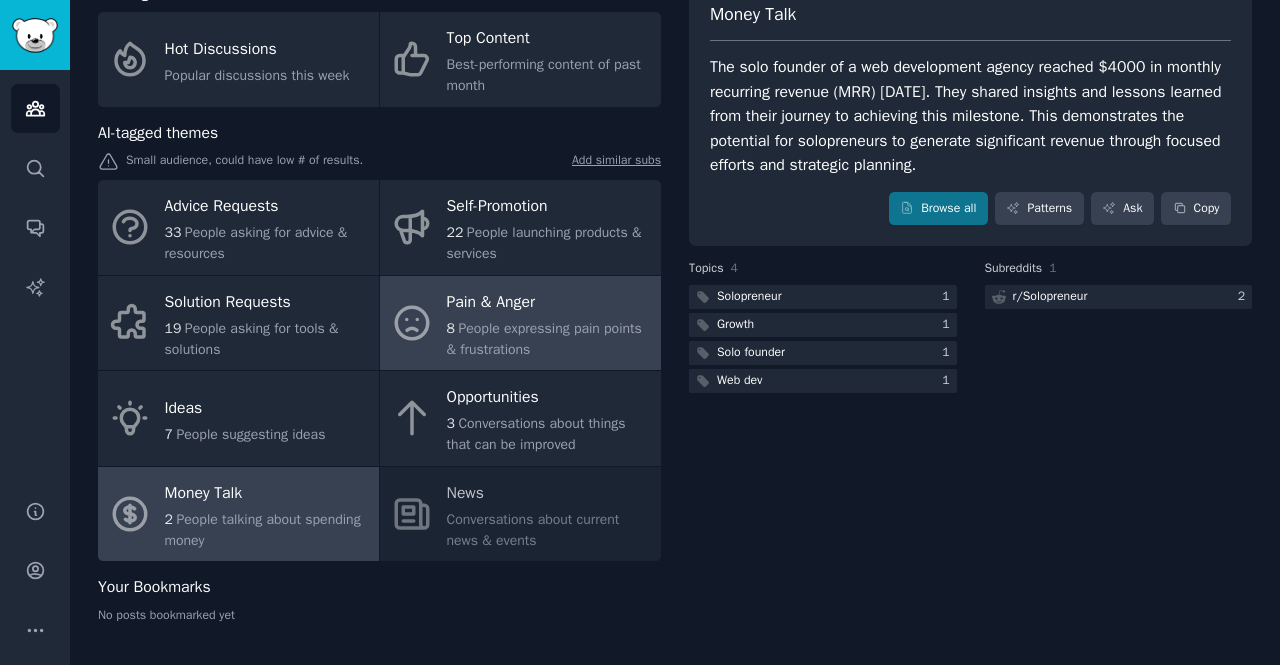 scroll, scrollTop: 0, scrollLeft: 0, axis: both 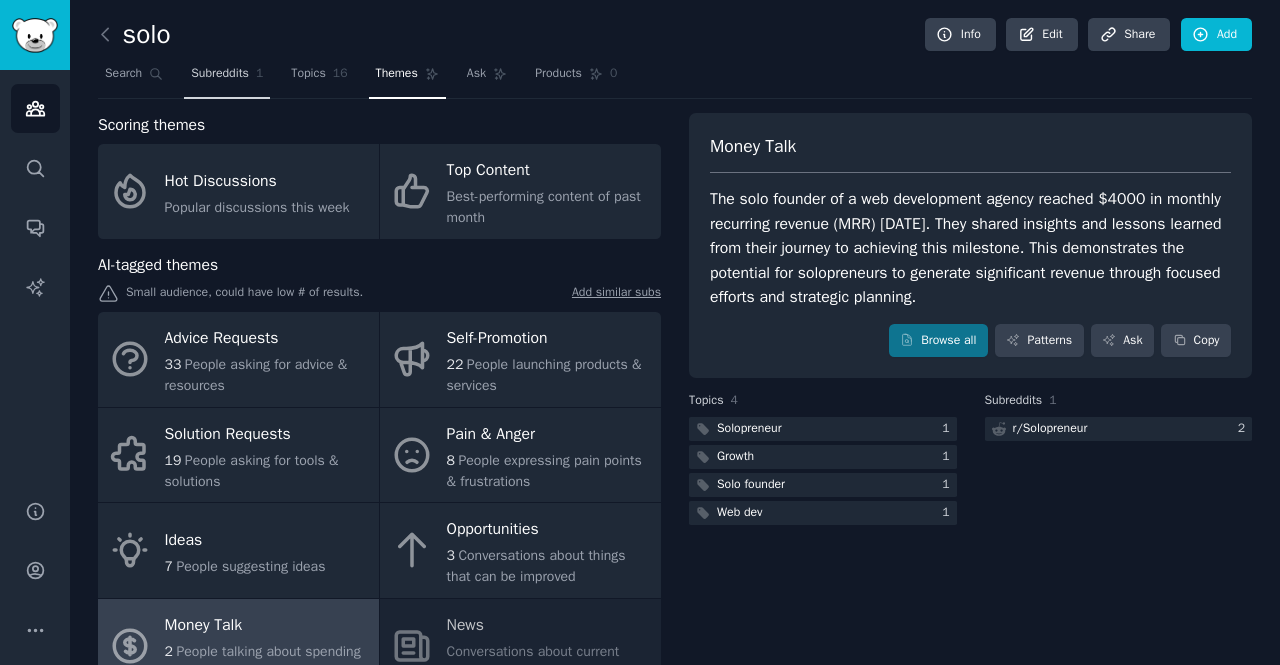 click on "Subreddits 1" at bounding box center (227, 78) 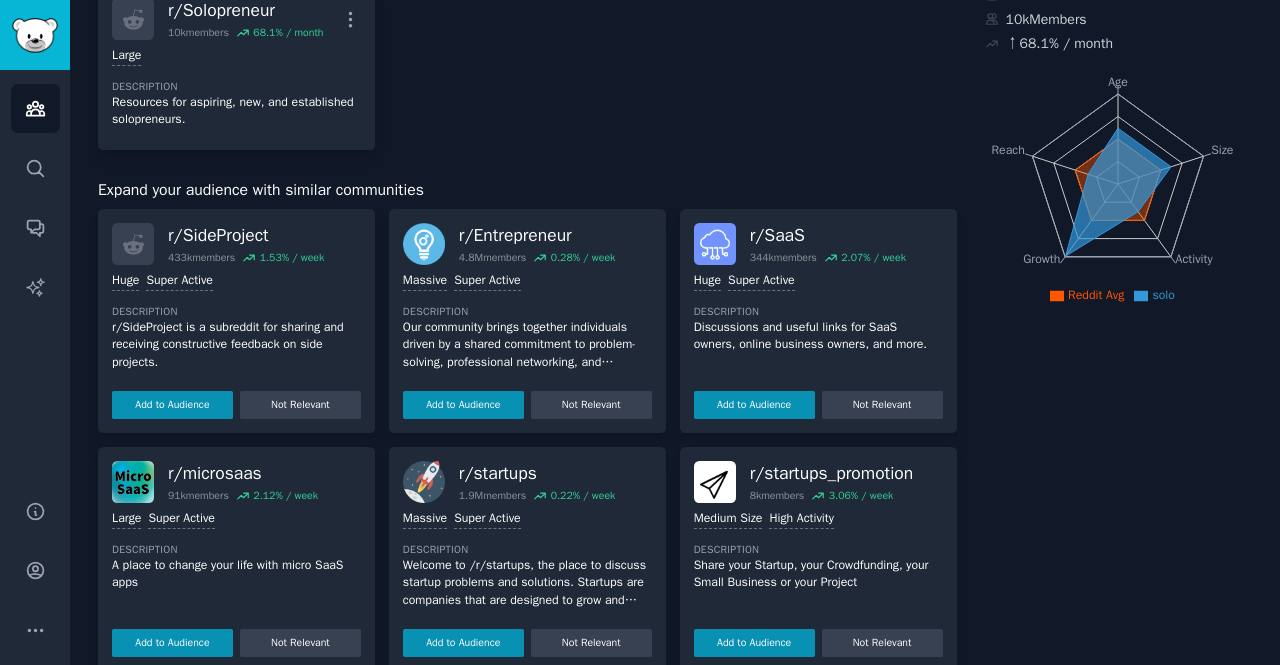 scroll, scrollTop: 0, scrollLeft: 0, axis: both 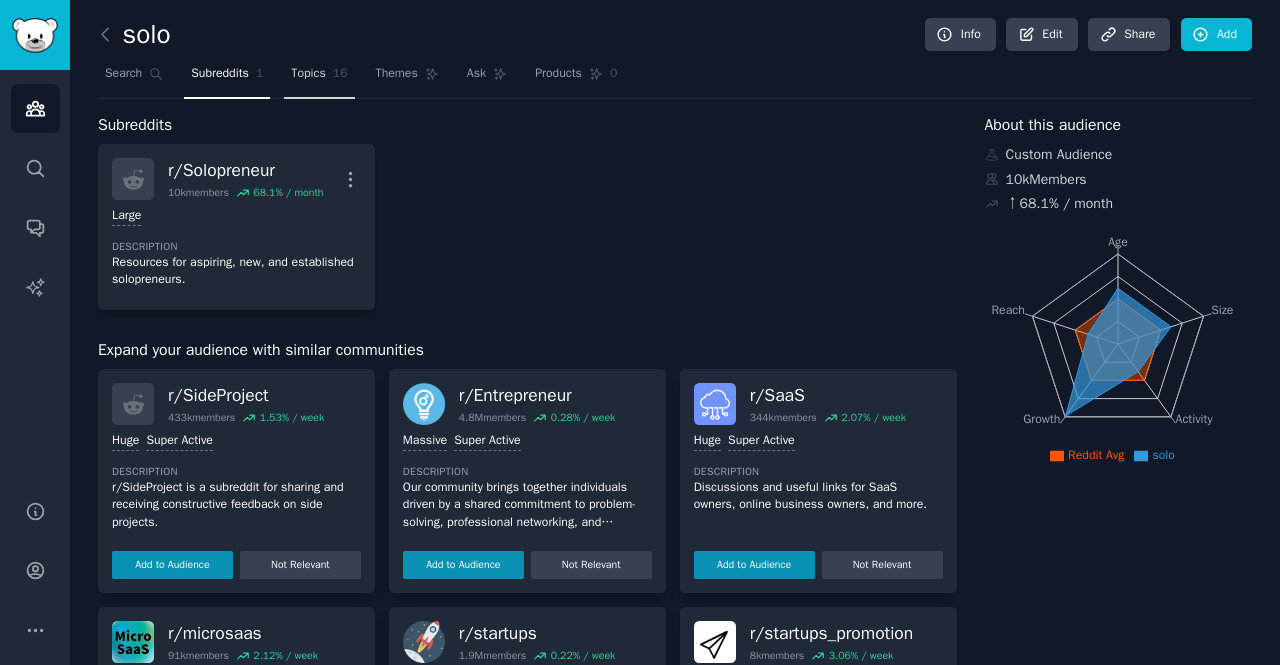 click on "Topics" at bounding box center [308, 74] 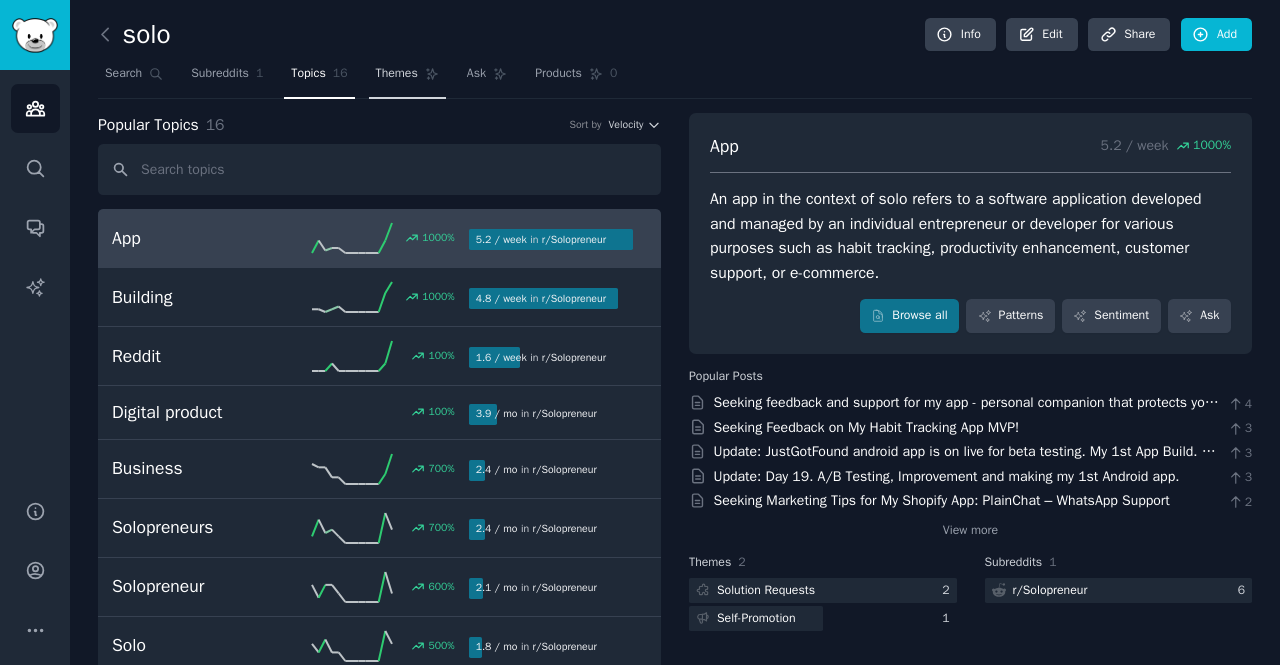 click on "Themes" at bounding box center (397, 74) 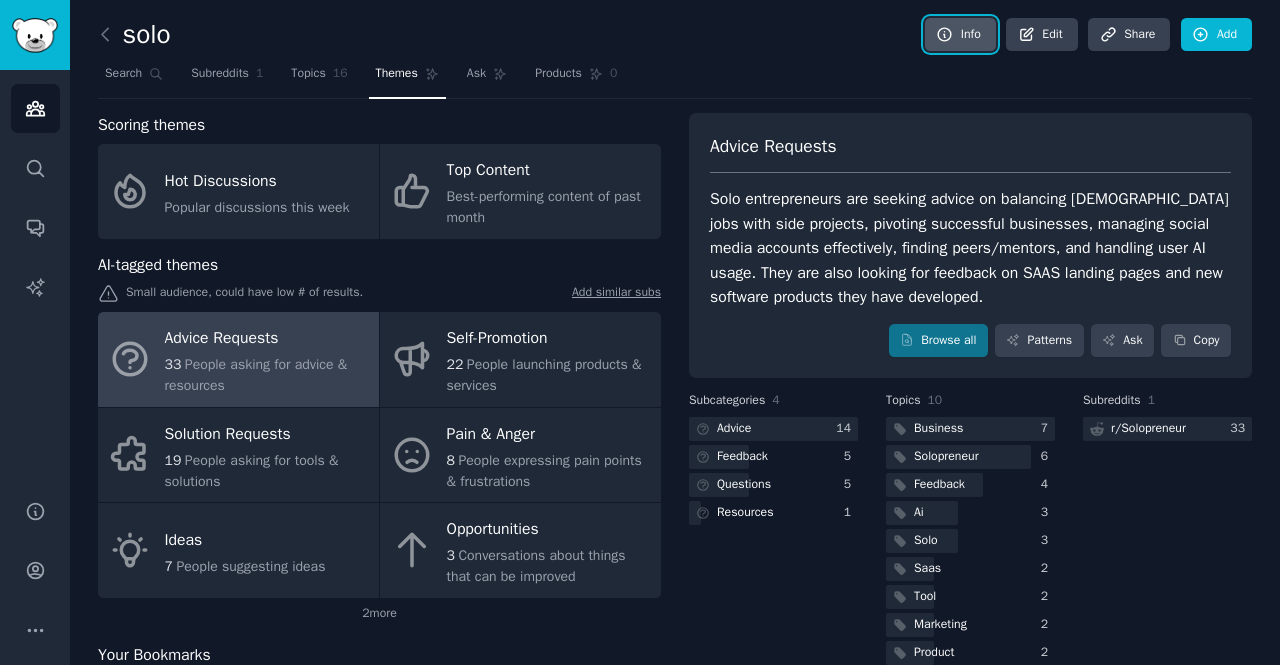 click 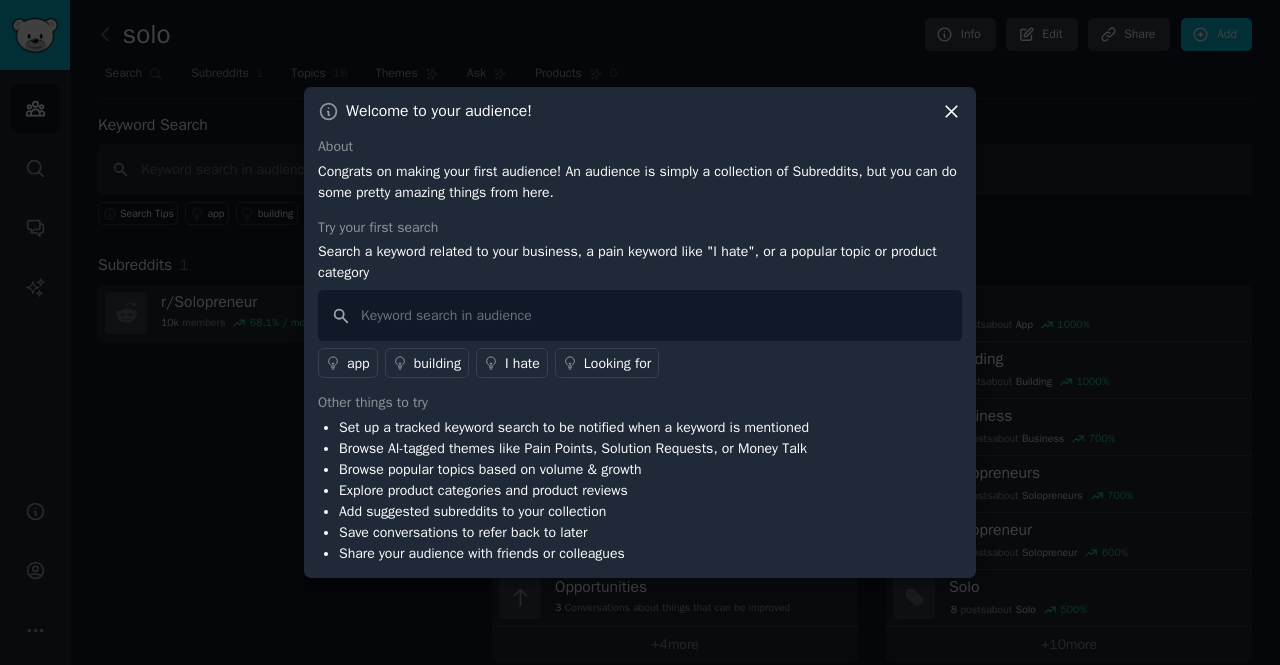 click on "Looking for" at bounding box center [617, 363] 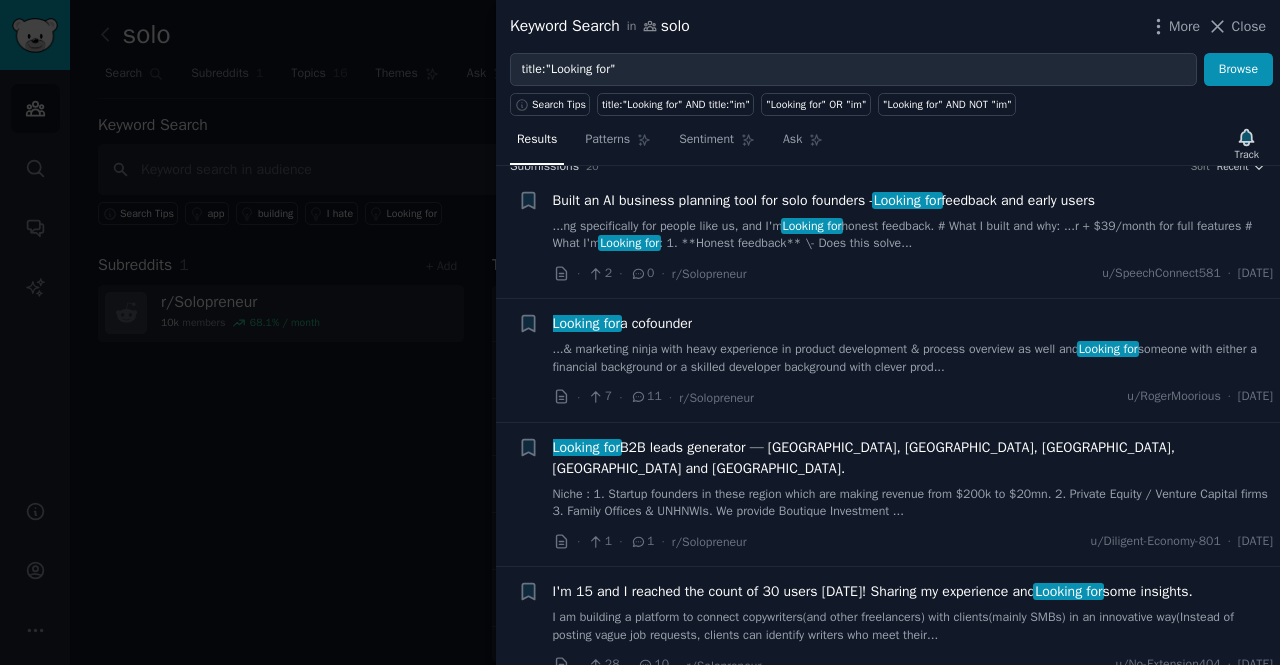 scroll, scrollTop: 0, scrollLeft: 0, axis: both 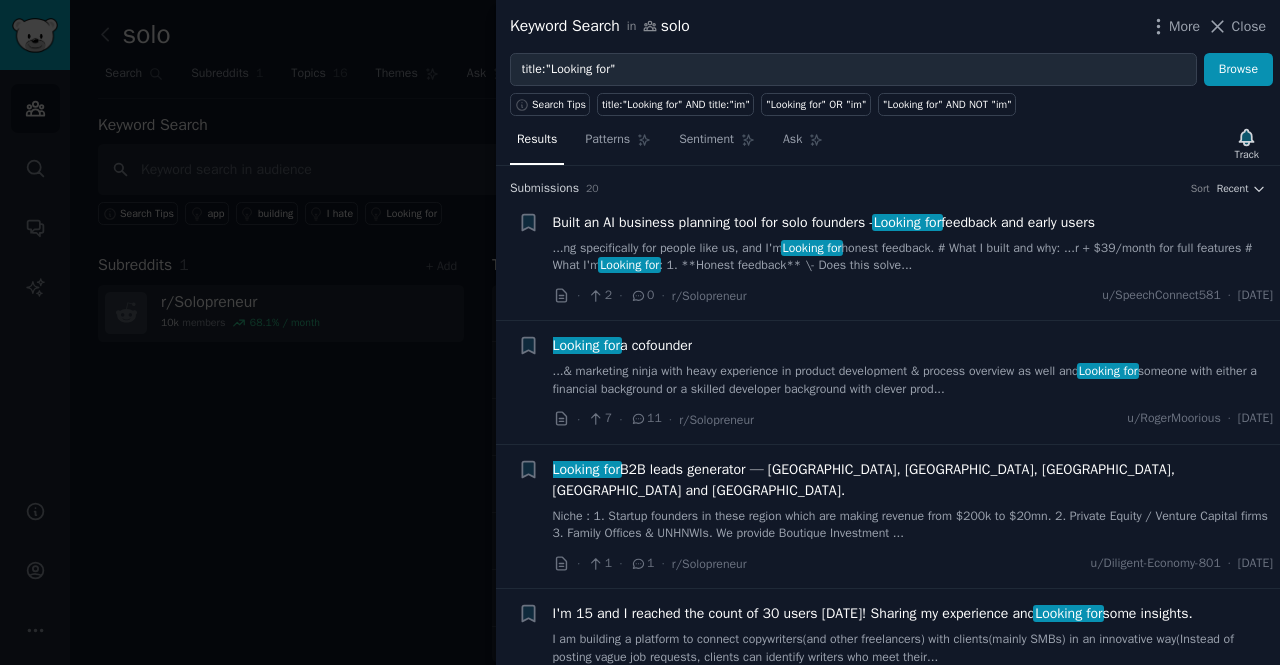 click at bounding box center [640, 332] 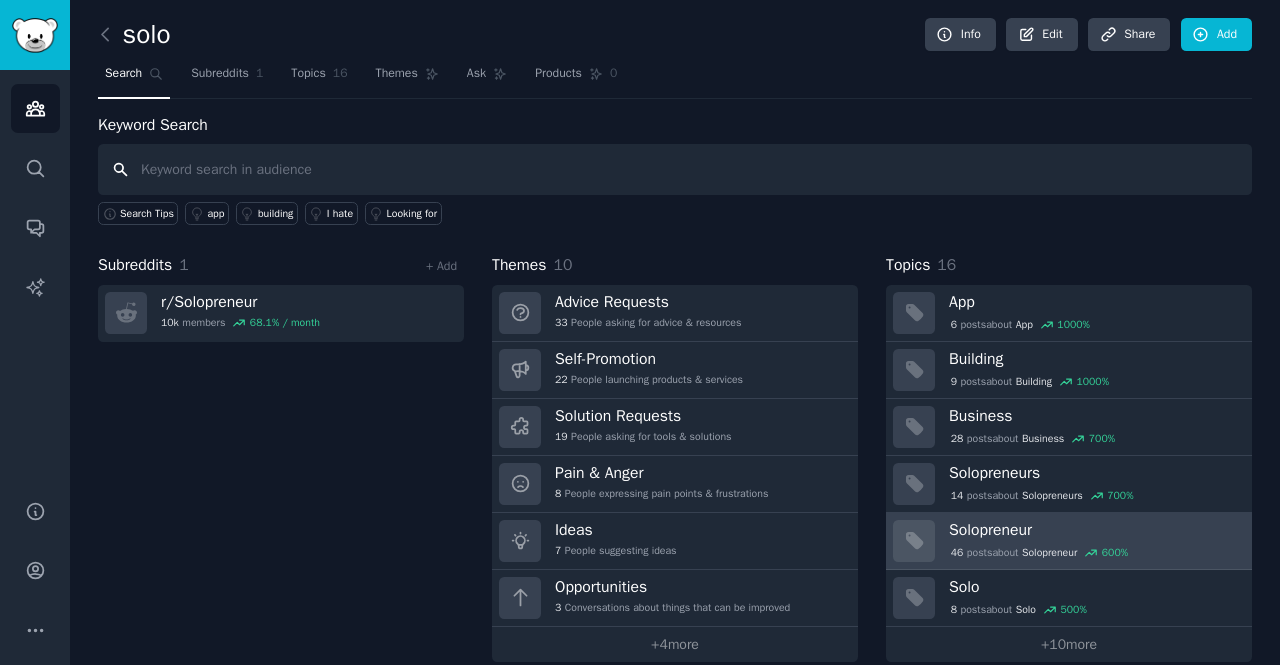 scroll, scrollTop: 20, scrollLeft: 0, axis: vertical 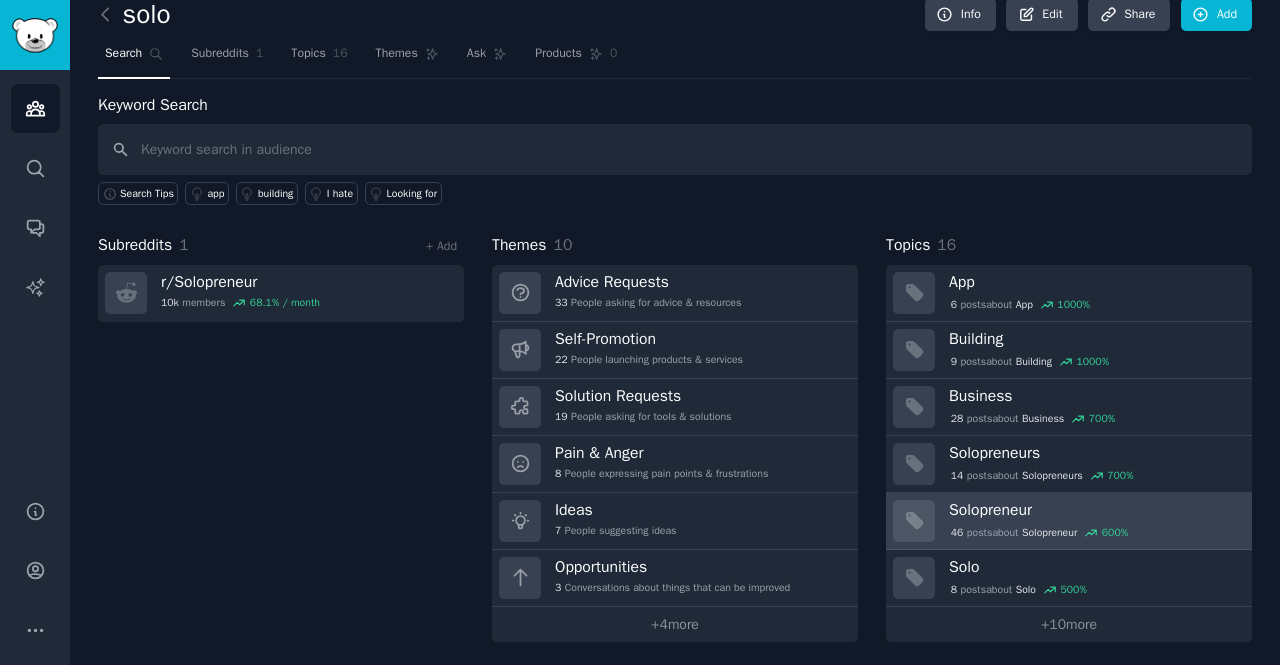 click on "46  post s  about  Solopreneur 600 %" at bounding box center [1039, 533] 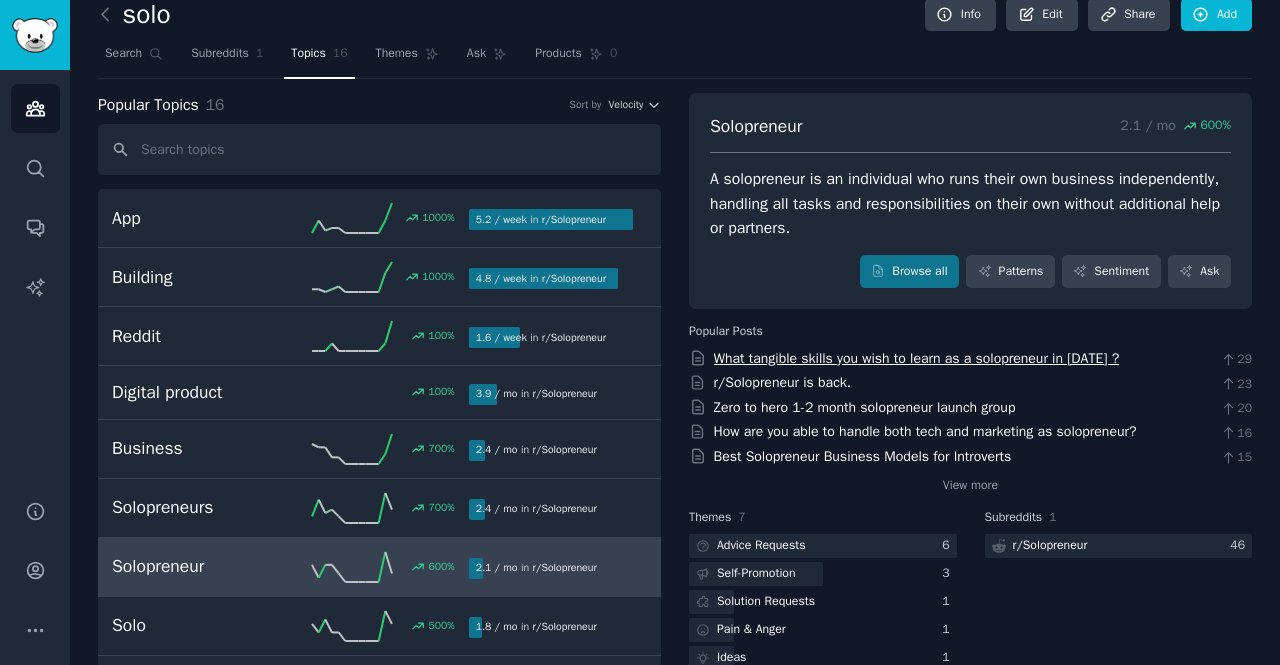 click on "What tangible skills you wish to learn as a solopreneur in [DATE] ?" at bounding box center (917, 358) 